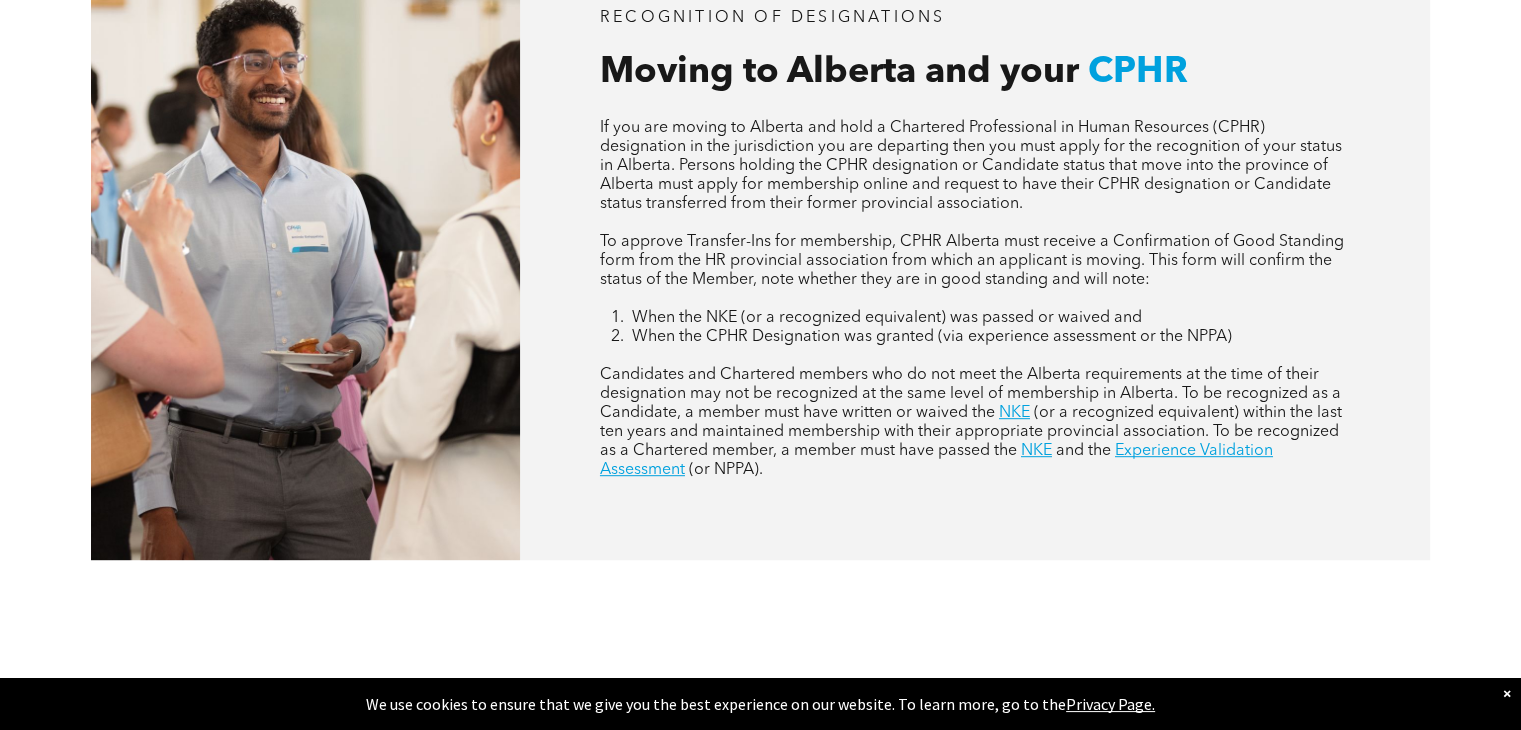 scroll, scrollTop: 962, scrollLeft: 0, axis: vertical 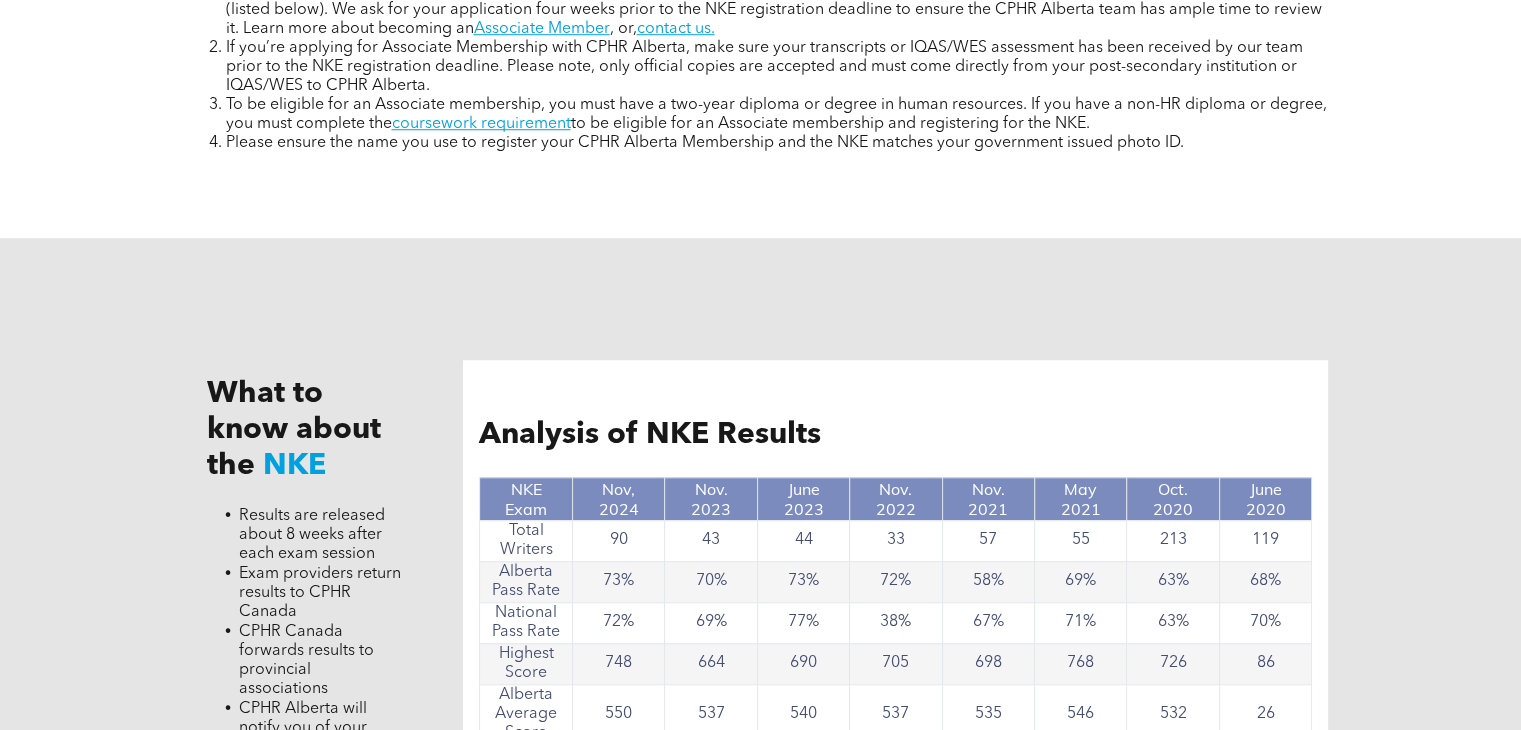 click on "What to know about the
NKE
Results are released about 8 weeks after each exam session Exam providers return results to CPHR Canada CPHR Canada forwards results to provincial associations CPHR Alberta will notify you of your results ﻿ How is the NKE scored?
Analysis of NKE Results
NKE Exam
Nov, 2024
Nov. 2023
June 2023
Nov. 2022
Nov. 2021
May 2021
Oct. 2020
June 2020
Total Writers
90
43
44
33
57
55
213
119
Alberta Pass Rate
73%
70%
73%
72%
58%
69%
63%
68%
National Pass Rate
72%
69%
77%
38%
67%
71%
63%
70%
Highest Score
748
664
690
705
698
768
726
86
Alberta Average Score
550
537
540
537
535
546
532
26" at bounding box center (761, 585) 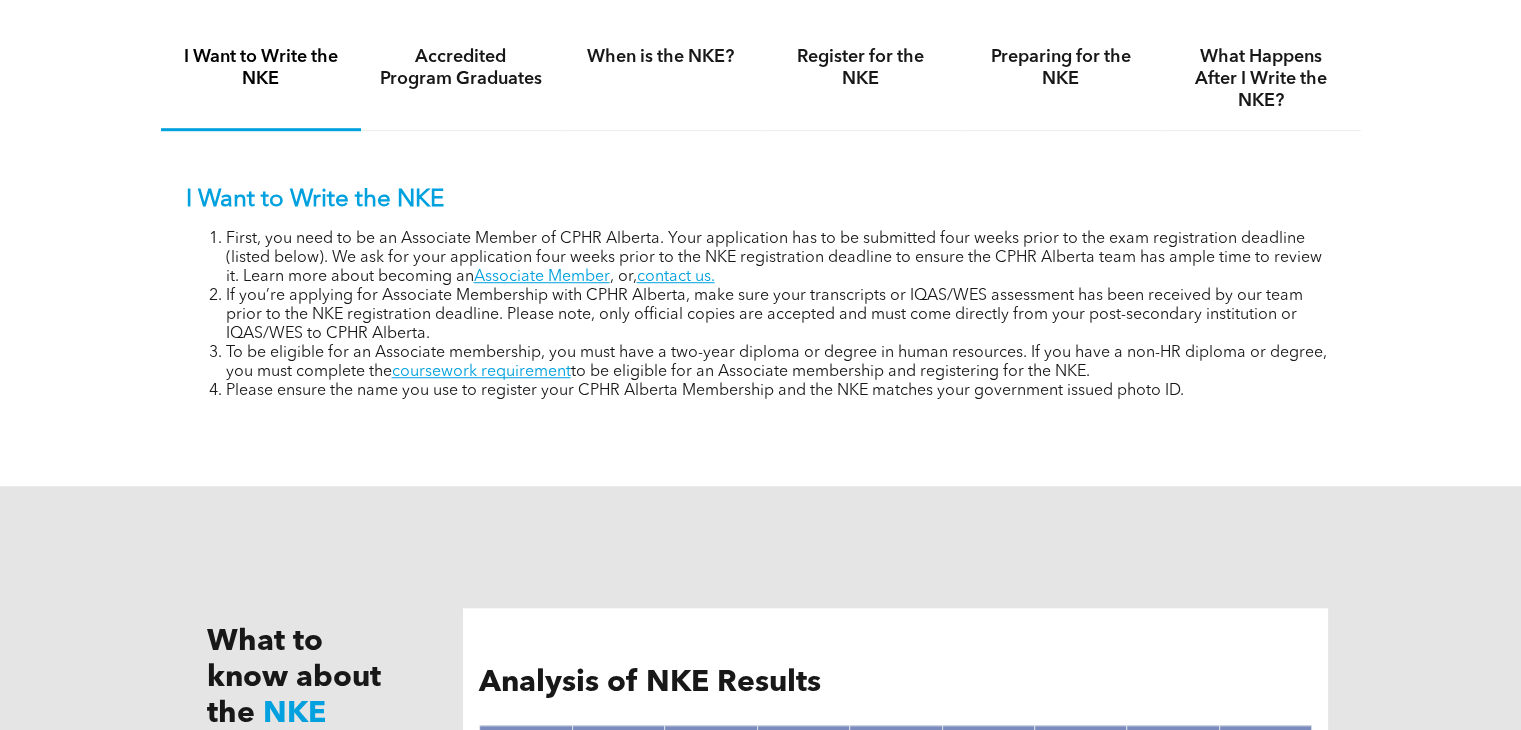 scroll, scrollTop: 1406, scrollLeft: 0, axis: vertical 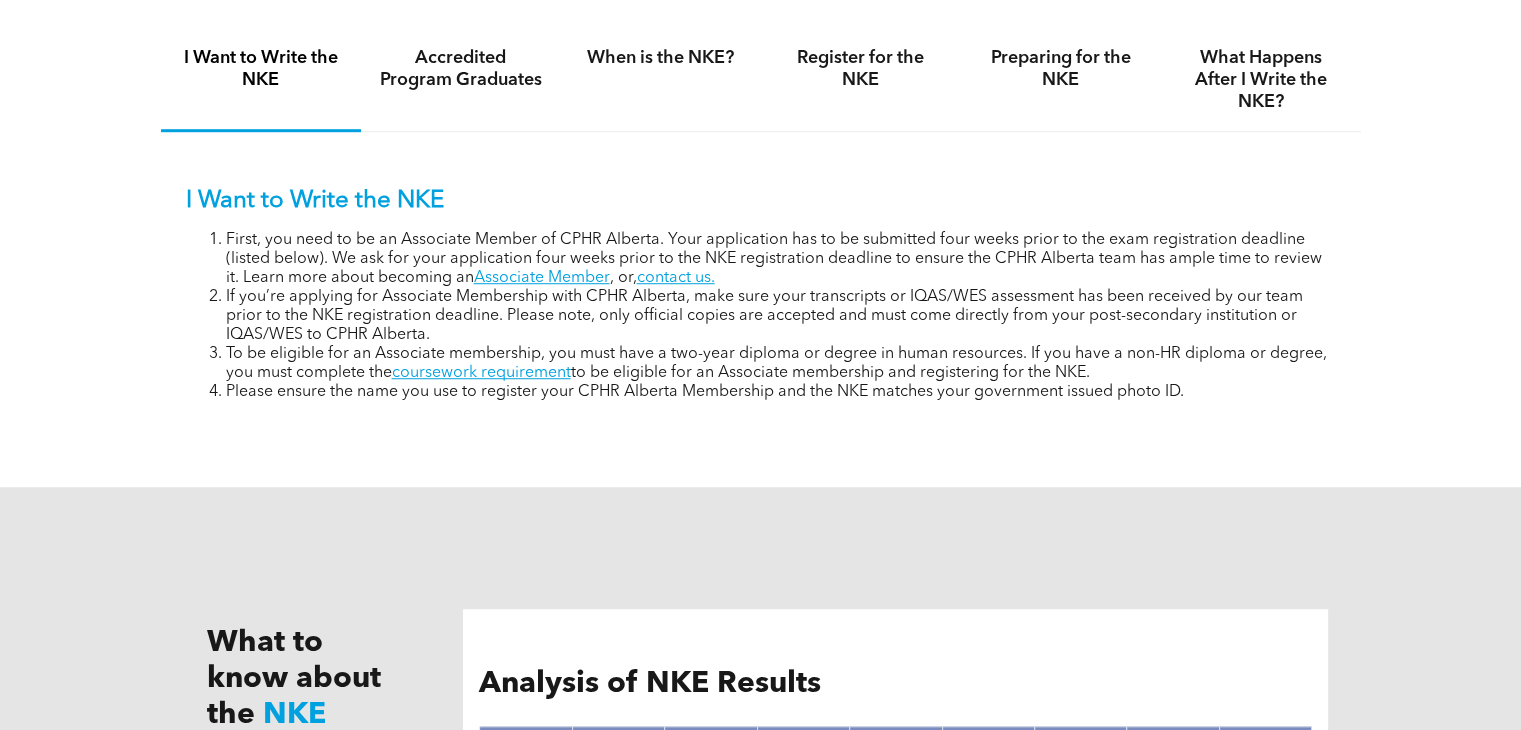 click on "First, you need to be an Associate Member of CPHR Alberta. Your application has to be submitted four weeks prior to the exam registration deadline (listed below). We ask for your application four weeks prior to the NKE registration deadline to ensure the CPHR Alberta team has ample time to review it. Learn more about becoming an  Associate Member , or,  contact us." at bounding box center (781, 259) 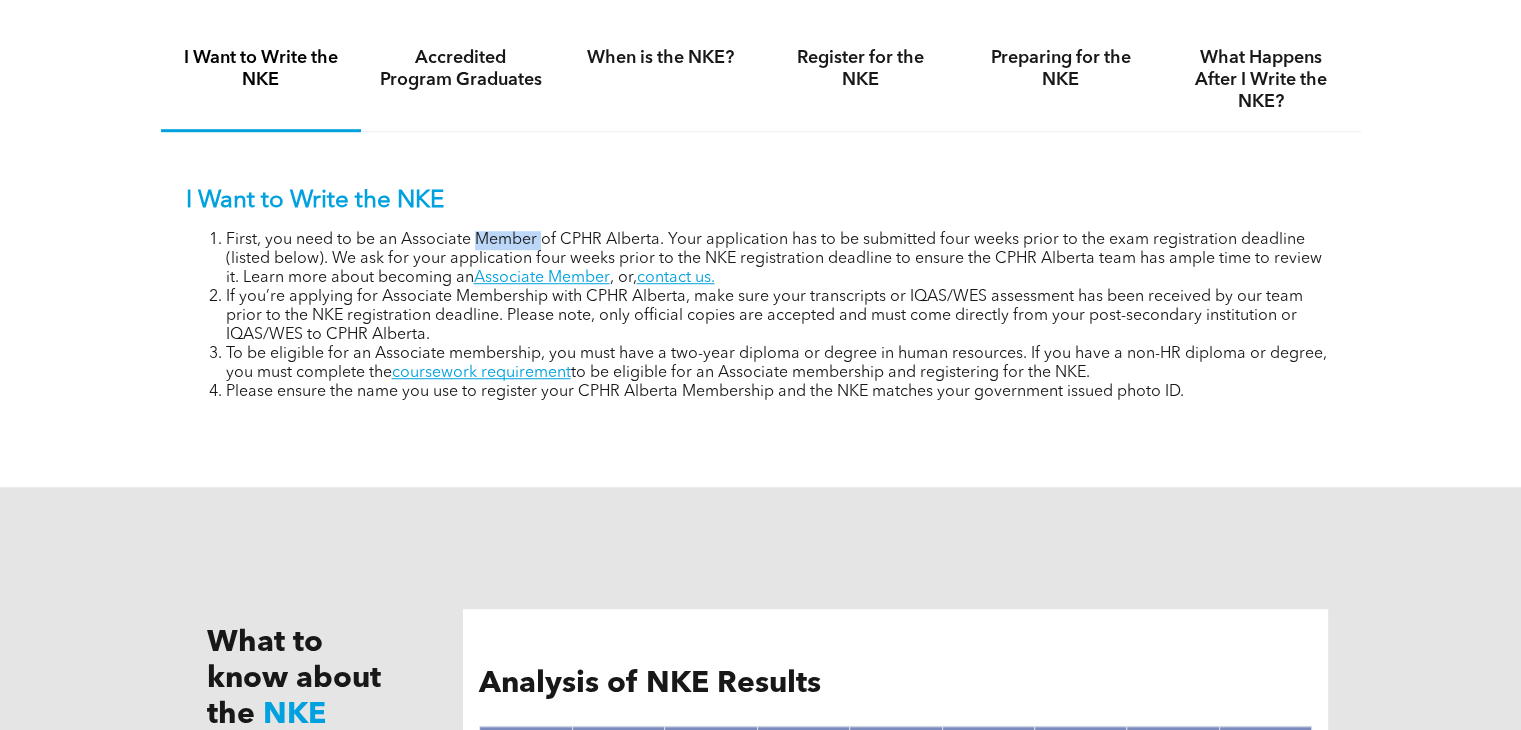 click on "First, you need to be an Associate Member of CPHR Alberta. Your application has to be submitted four weeks prior to the exam registration deadline (listed below). We ask for your application four weeks prior to the NKE registration deadline to ensure the CPHR Alberta team has ample time to review it. Learn more about becoming an  Associate Member , or,  contact us." at bounding box center (781, 259) 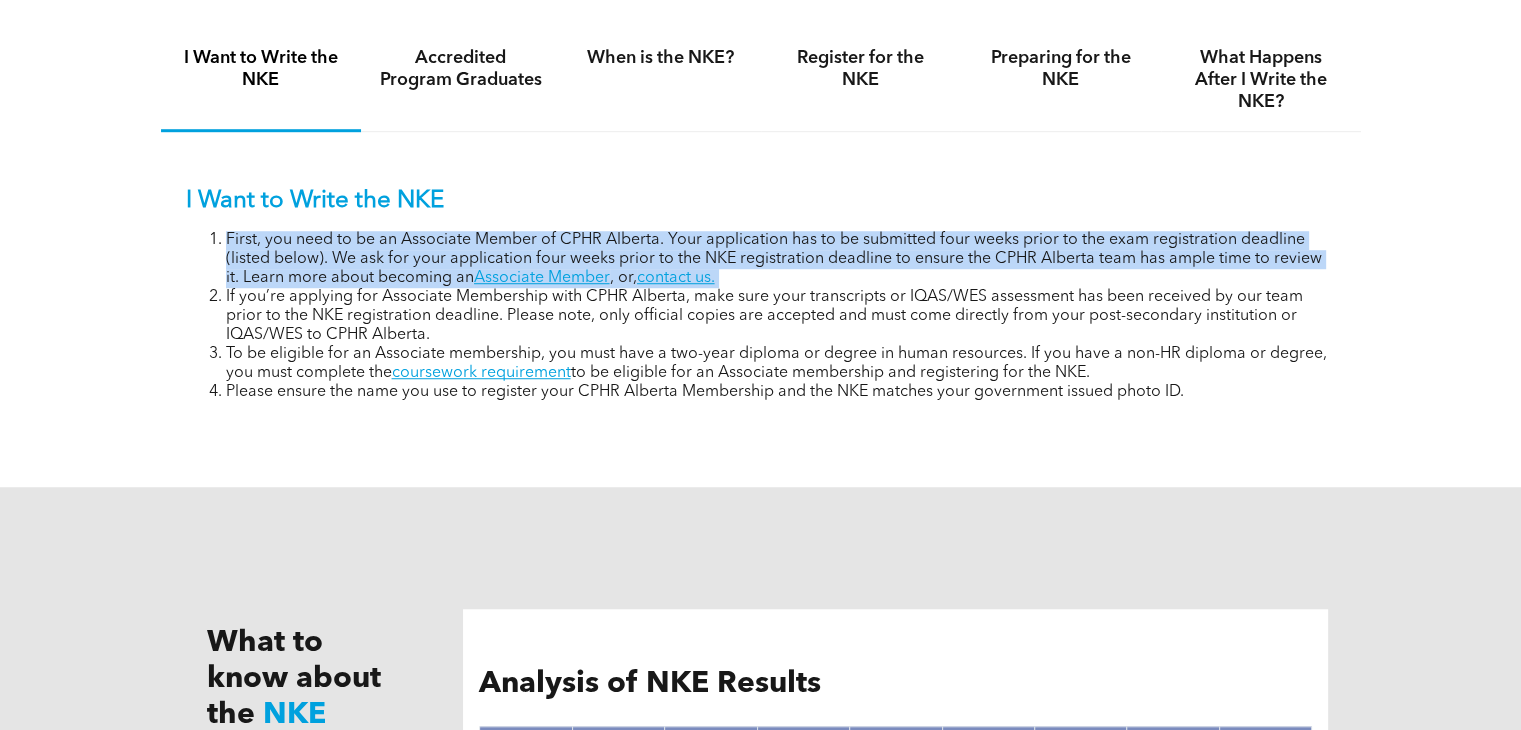 click on "First, you need to be an Associate Member of CPHR Alberta. Your application has to be submitted four weeks prior to the exam registration deadline (listed below). We ask for your application four weeks prior to the NKE registration deadline to ensure the CPHR Alberta team has ample time to review it. Learn more about becoming an  Associate Member , or,  contact us." at bounding box center (781, 259) 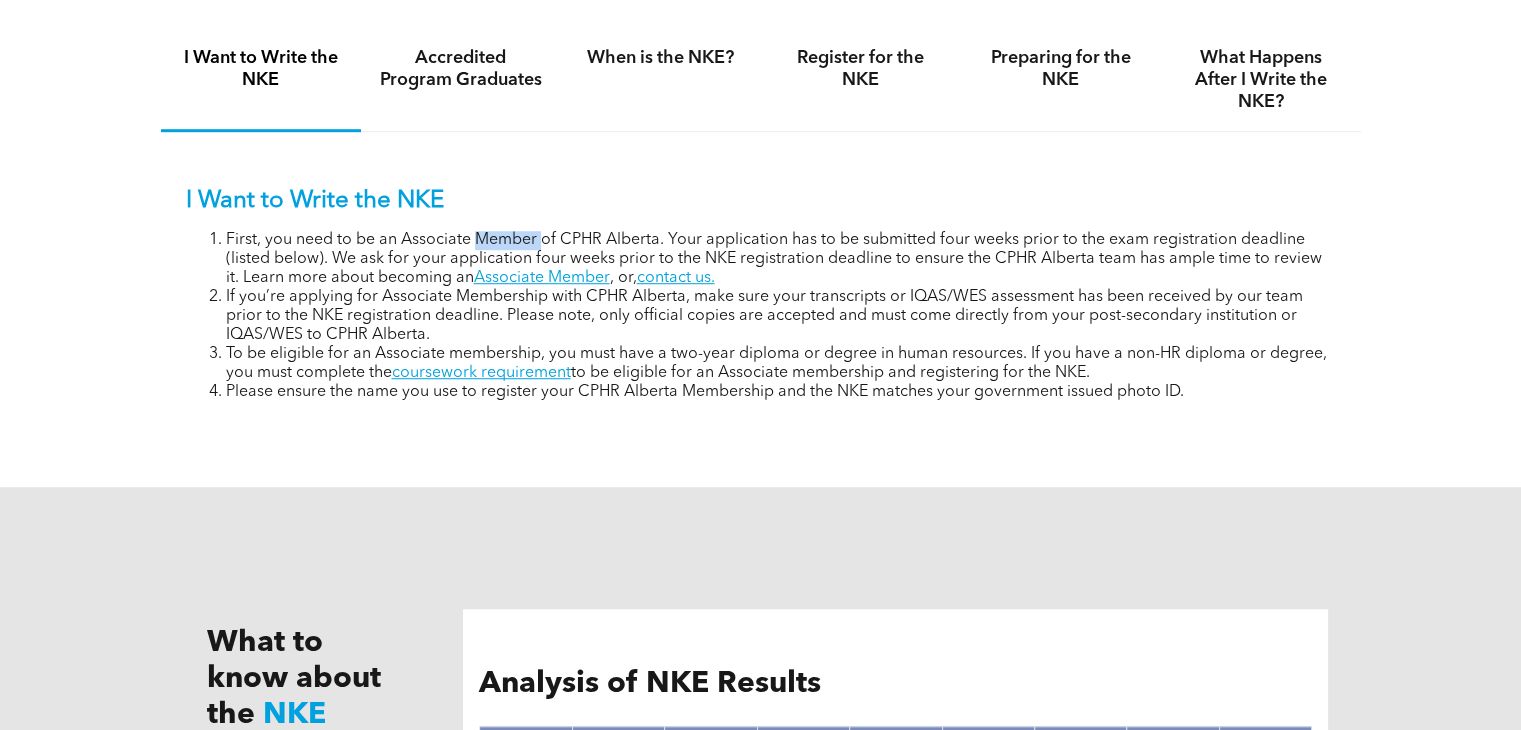 click on "First, you need to be an Associate Member of CPHR Alberta. Your application has to be submitted four weeks prior to the exam registration deadline (listed below). We ask for your application four weeks prior to the NKE registration deadline to ensure the CPHR Alberta team has ample time to review it. Learn more about becoming an  Associate Member , or,  contact us." at bounding box center (781, 259) 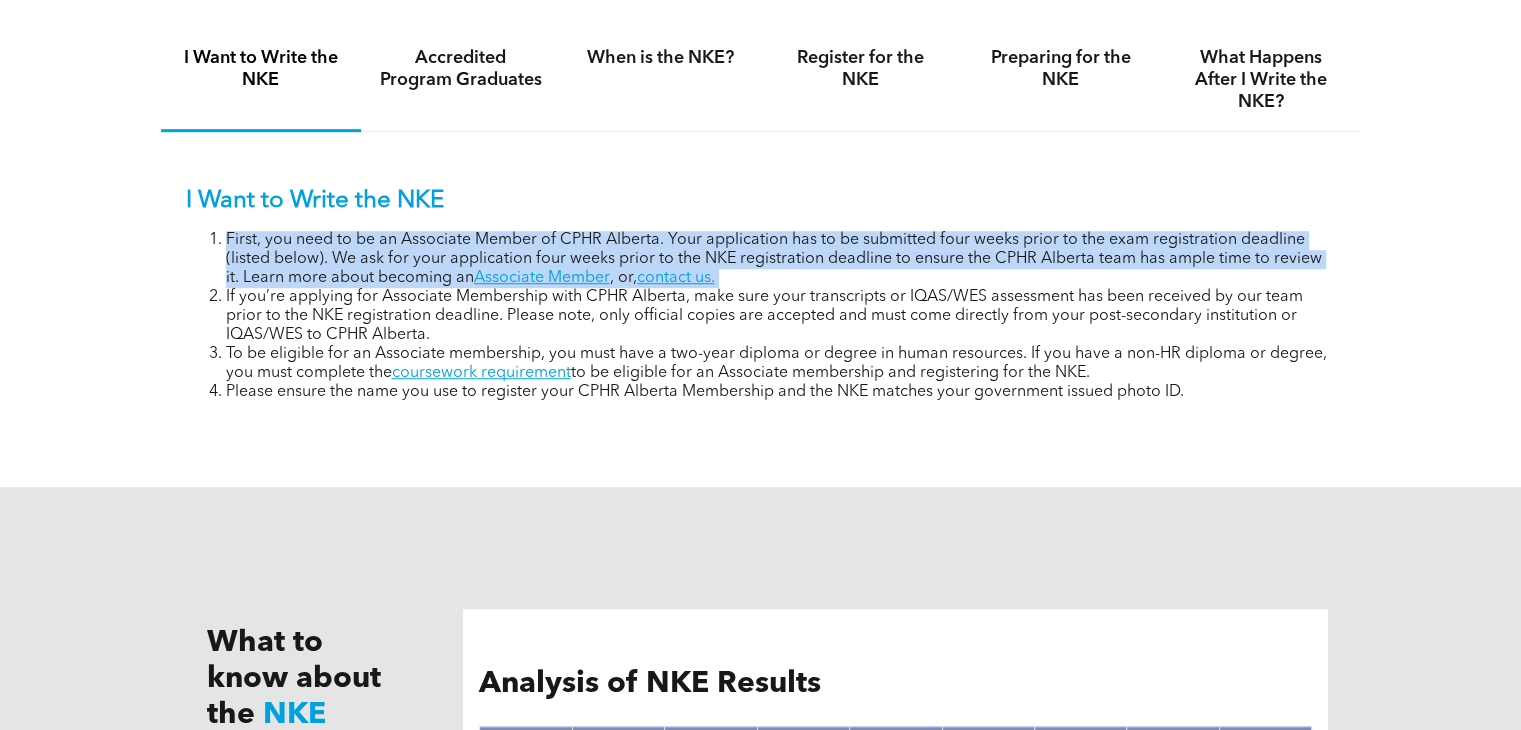 click on "First, you need to be an Associate Member of CPHR Alberta. Your application has to be submitted four weeks prior to the exam registration deadline (listed below). We ask for your application four weeks prior to the NKE registration deadline to ensure the CPHR Alberta team has ample time to review it. Learn more about becoming an  Associate Member , or,  contact us." at bounding box center (781, 259) 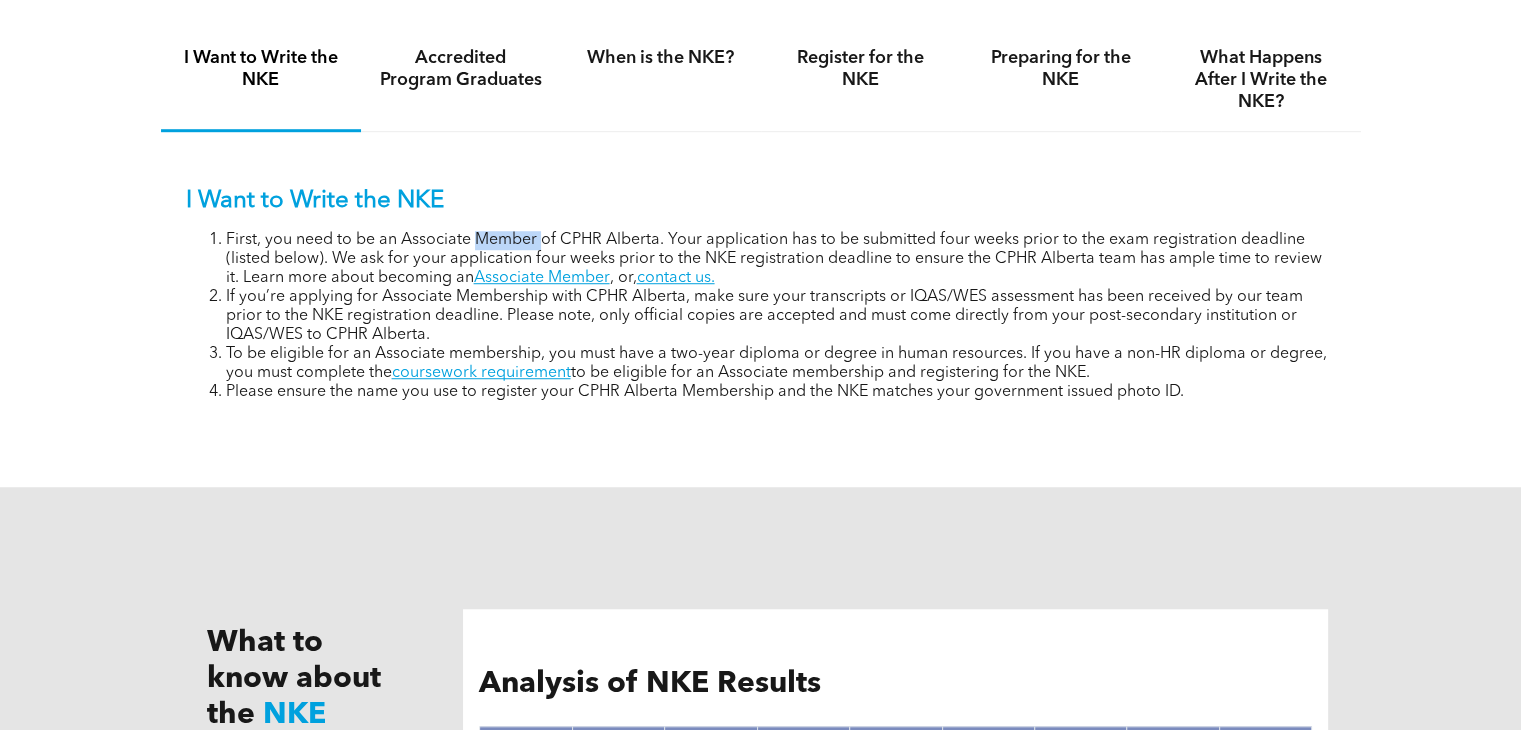 click on "First, you need to be an Associate Member of CPHR Alberta. Your application has to be submitted four weeks prior to the exam registration deadline (listed below). We ask for your application four weeks prior to the NKE registration deadline to ensure the CPHR Alberta team has ample time to review it. Learn more about becoming an  Associate Member , or,  contact us." at bounding box center (781, 259) 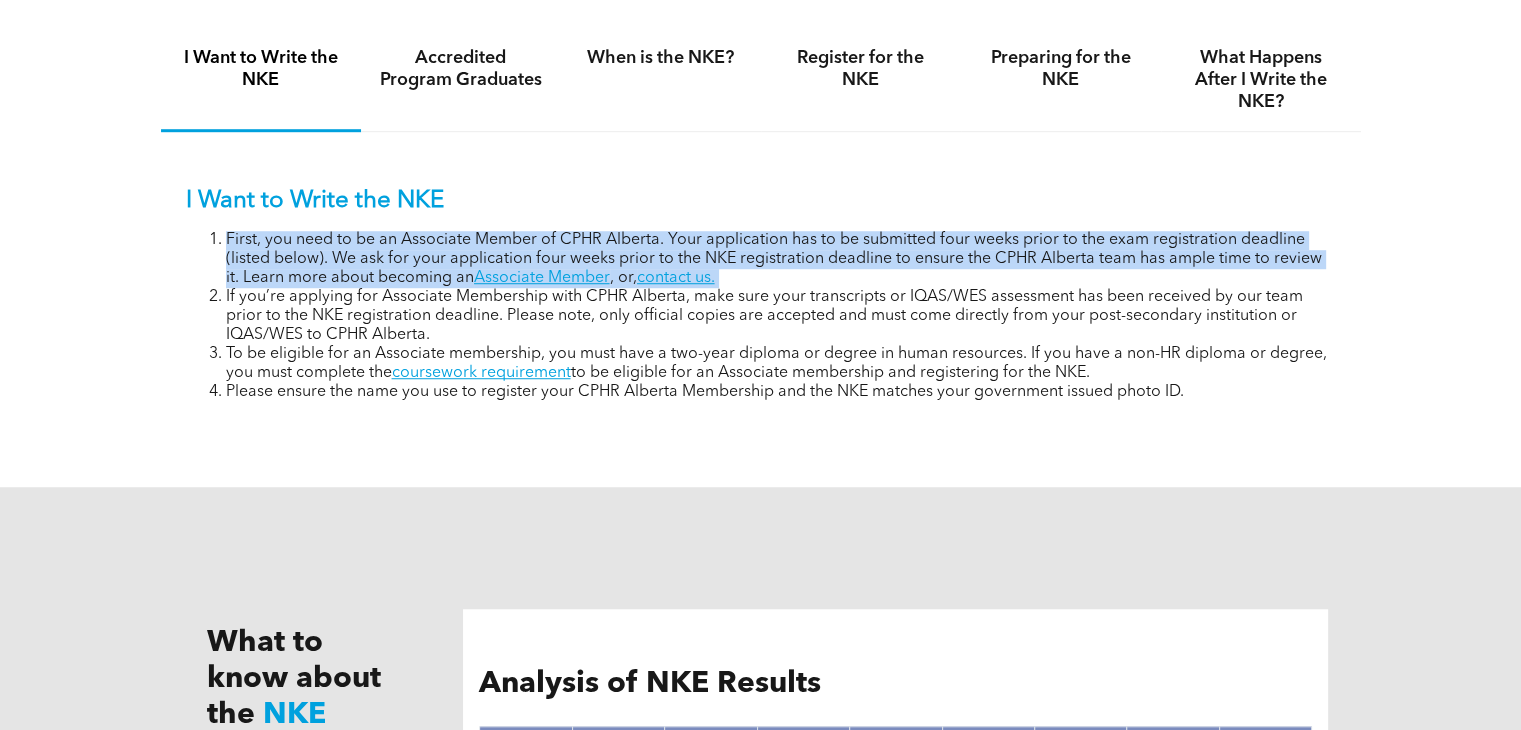 click on "First, you need to be an Associate Member of CPHR Alberta. Your application has to be submitted four weeks prior to the exam registration deadline (listed below). We ask for your application four weeks prior to the NKE registration deadline to ensure the CPHR Alberta team has ample time to review it. Learn more about becoming an  Associate Member , or,  contact us." at bounding box center (781, 259) 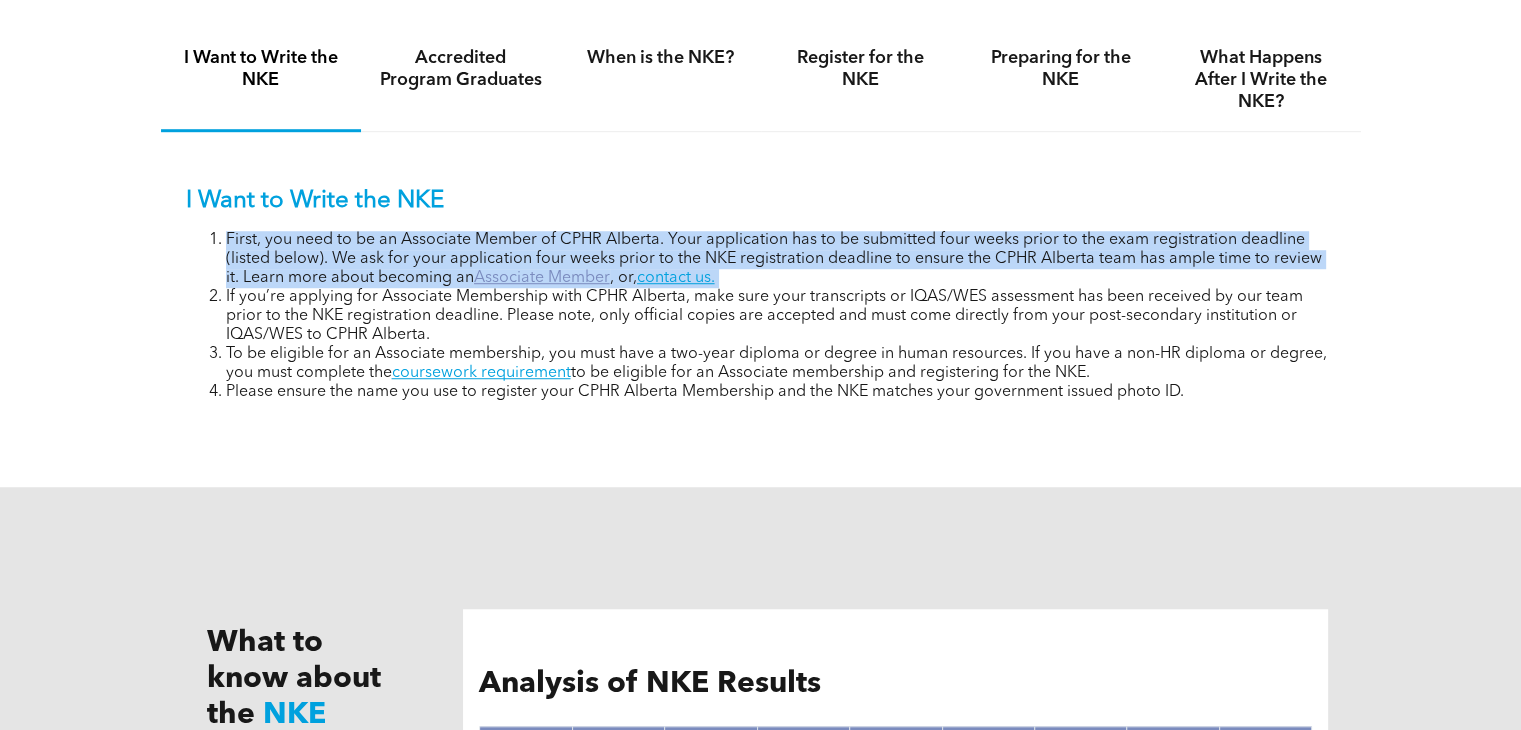 click on "Associate Member" at bounding box center (542, 278) 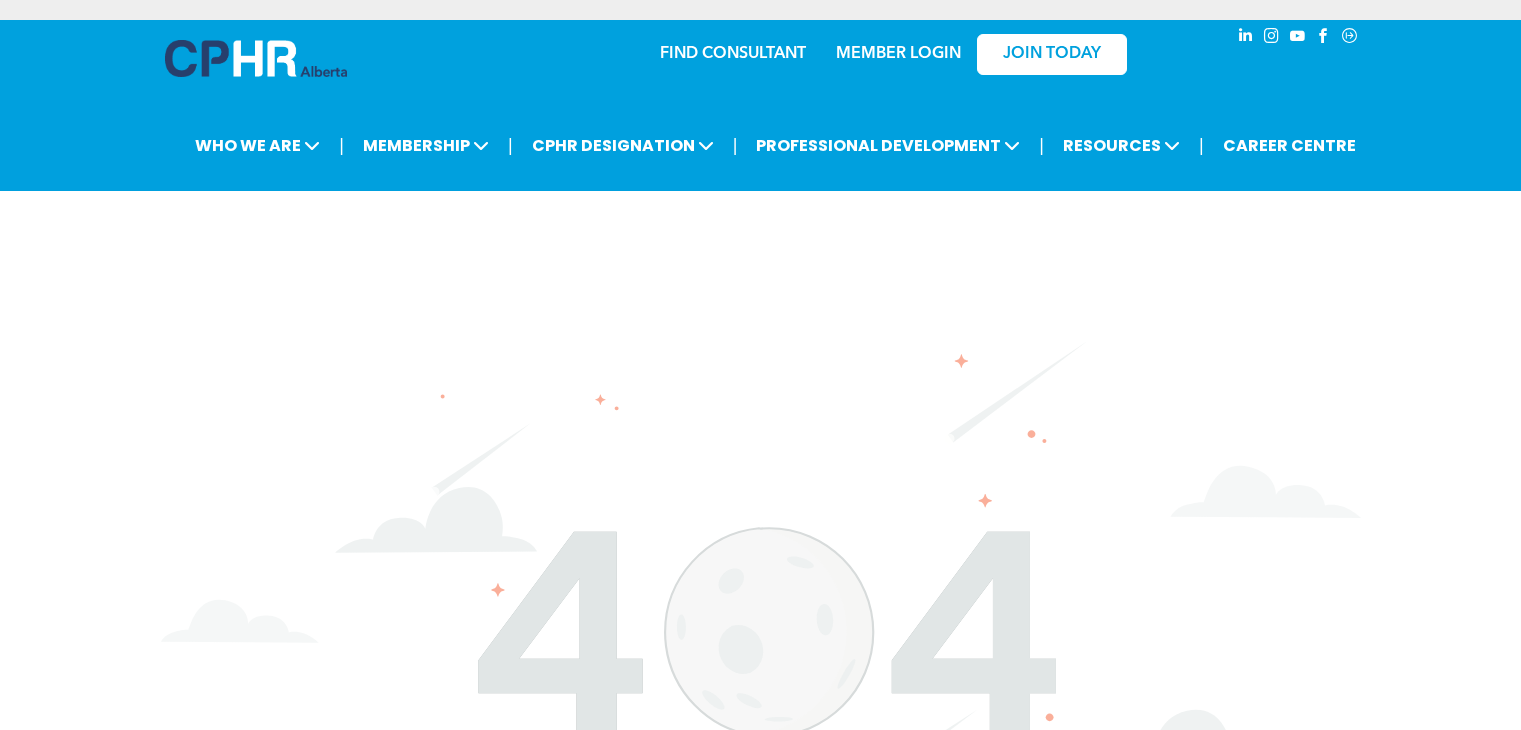scroll, scrollTop: 0, scrollLeft: 0, axis: both 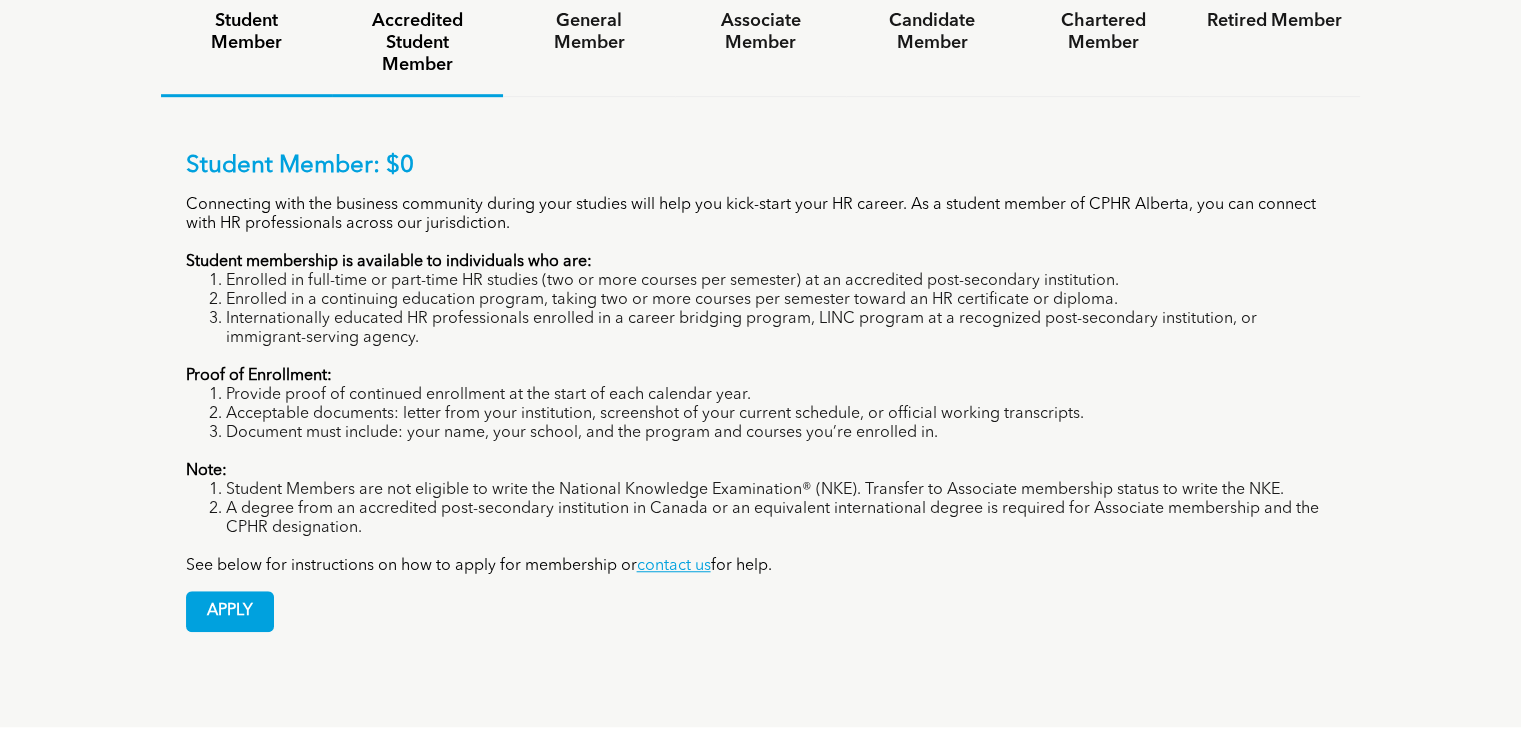 click on "Accredited Student Member" at bounding box center (417, 43) 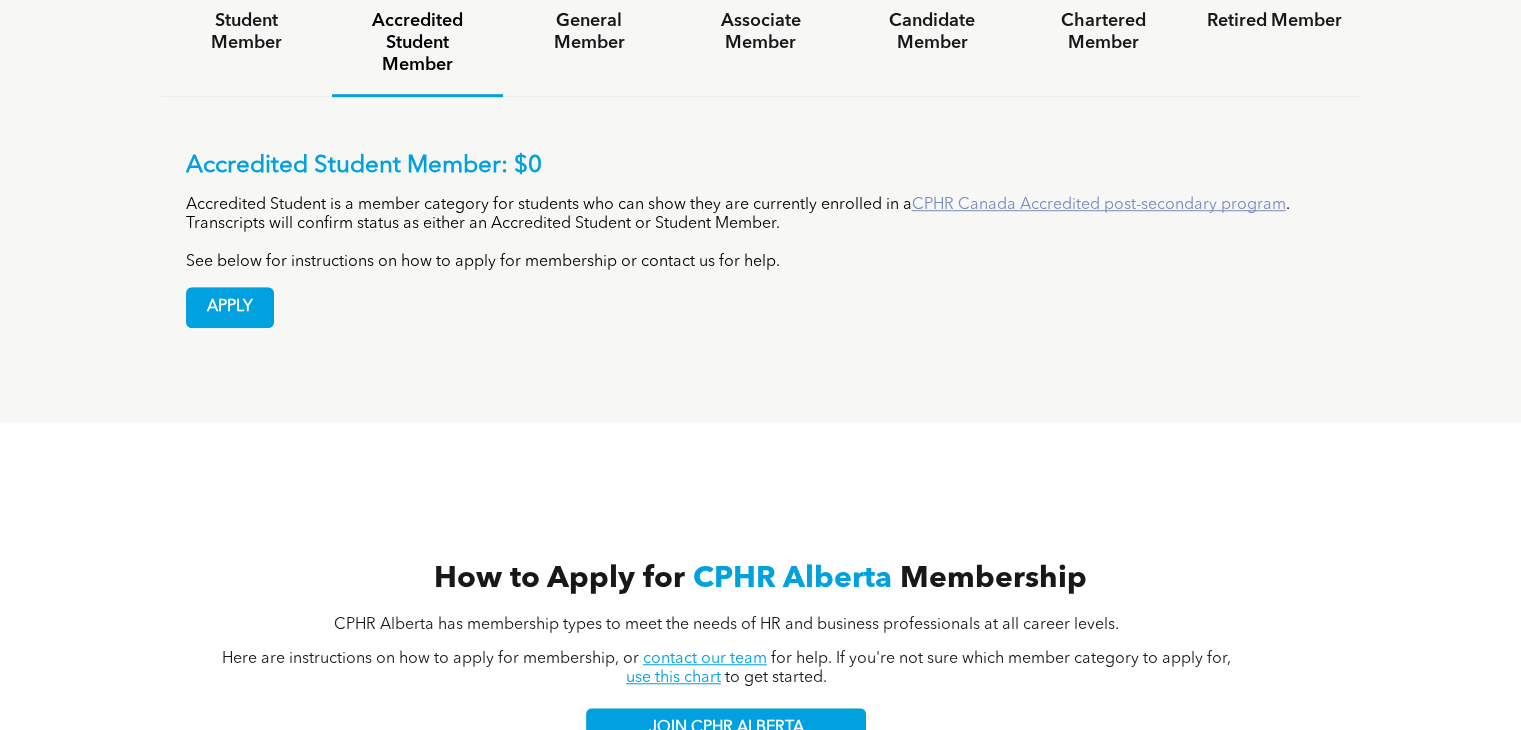 click on "CPHR Canada Accredited post-secondary program" at bounding box center (1099, 205) 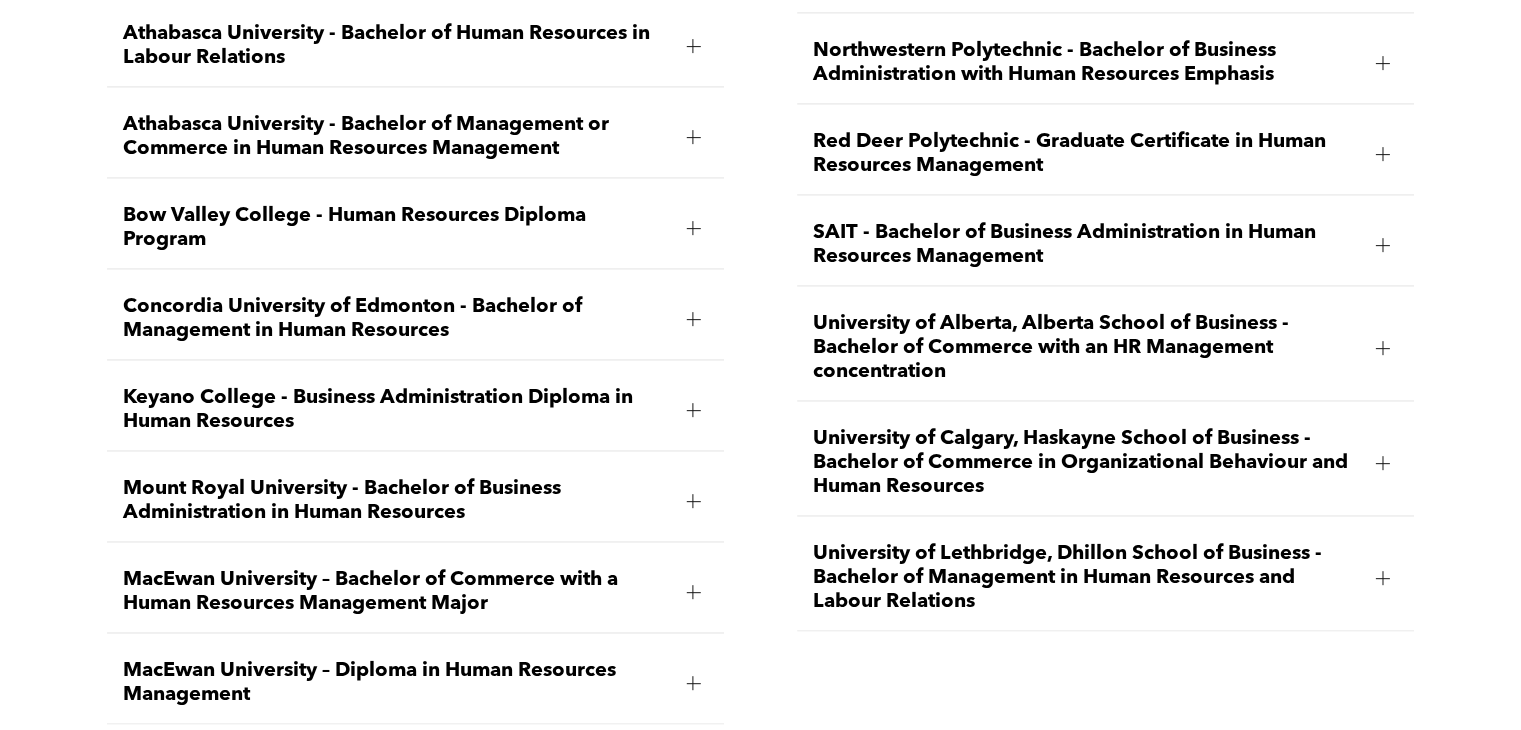 scroll, scrollTop: 3048, scrollLeft: 0, axis: vertical 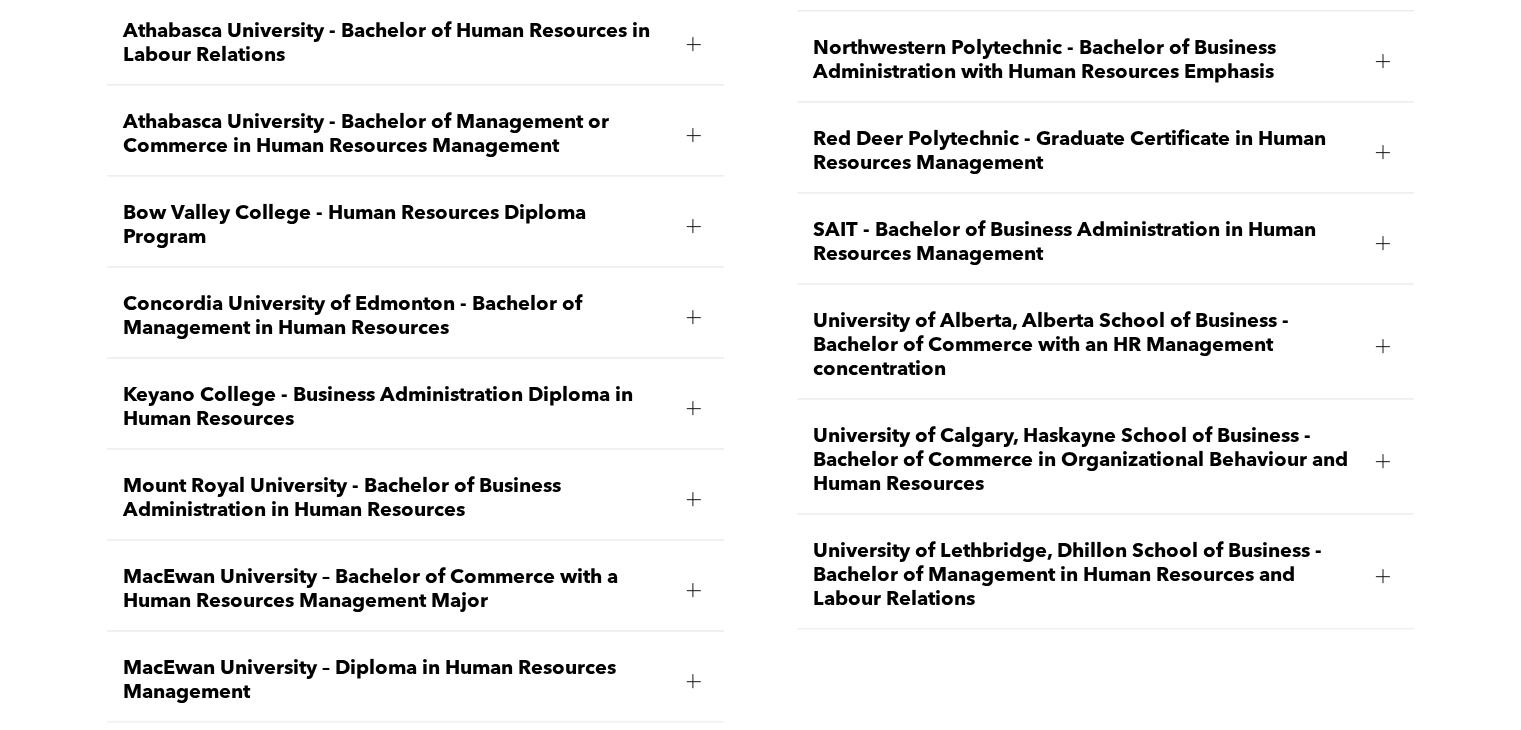 click on "University of Calgary, Haskayne School of Business - Bachelor of Commerce in Organizational Behaviour and Human Resources" at bounding box center (1086, 461) 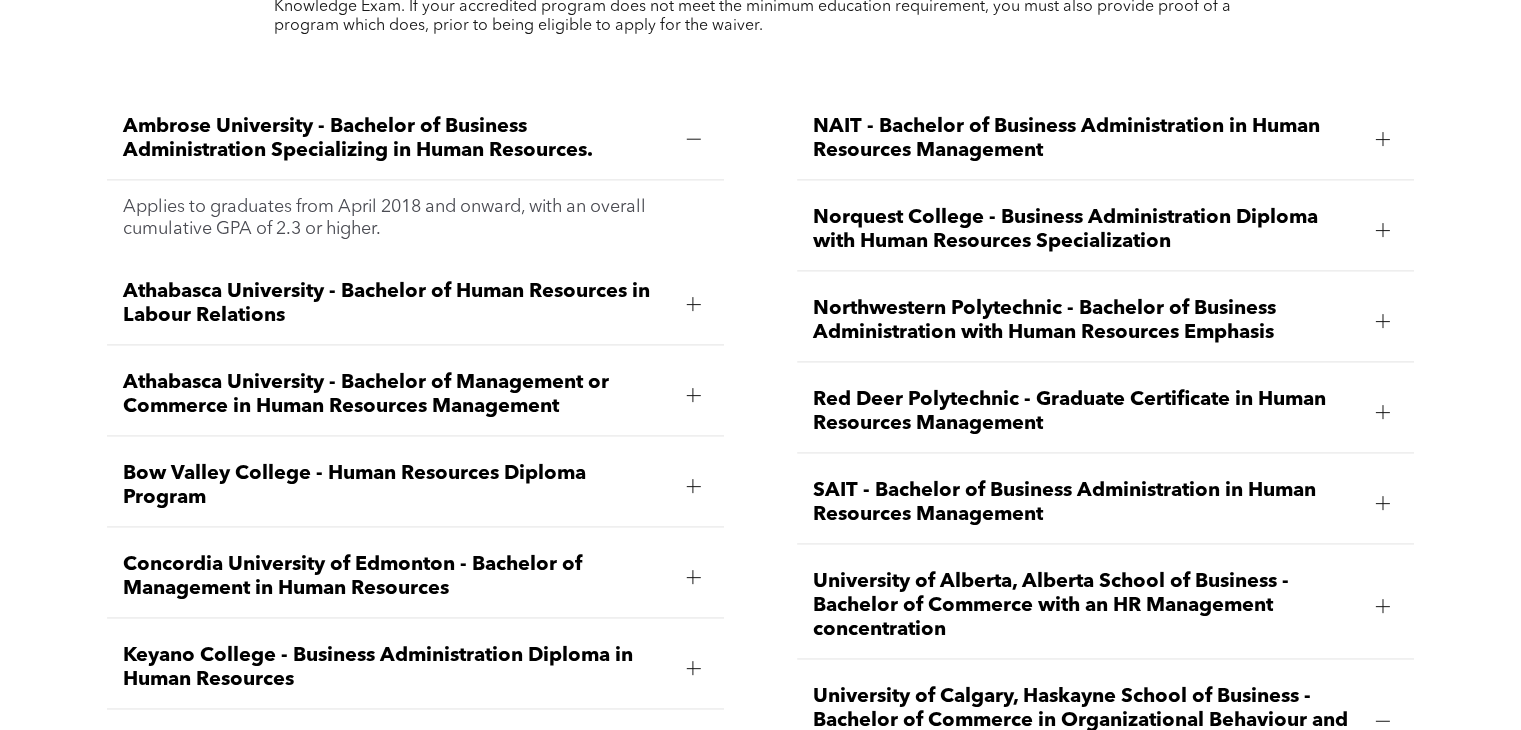 scroll, scrollTop: 3072, scrollLeft: 0, axis: vertical 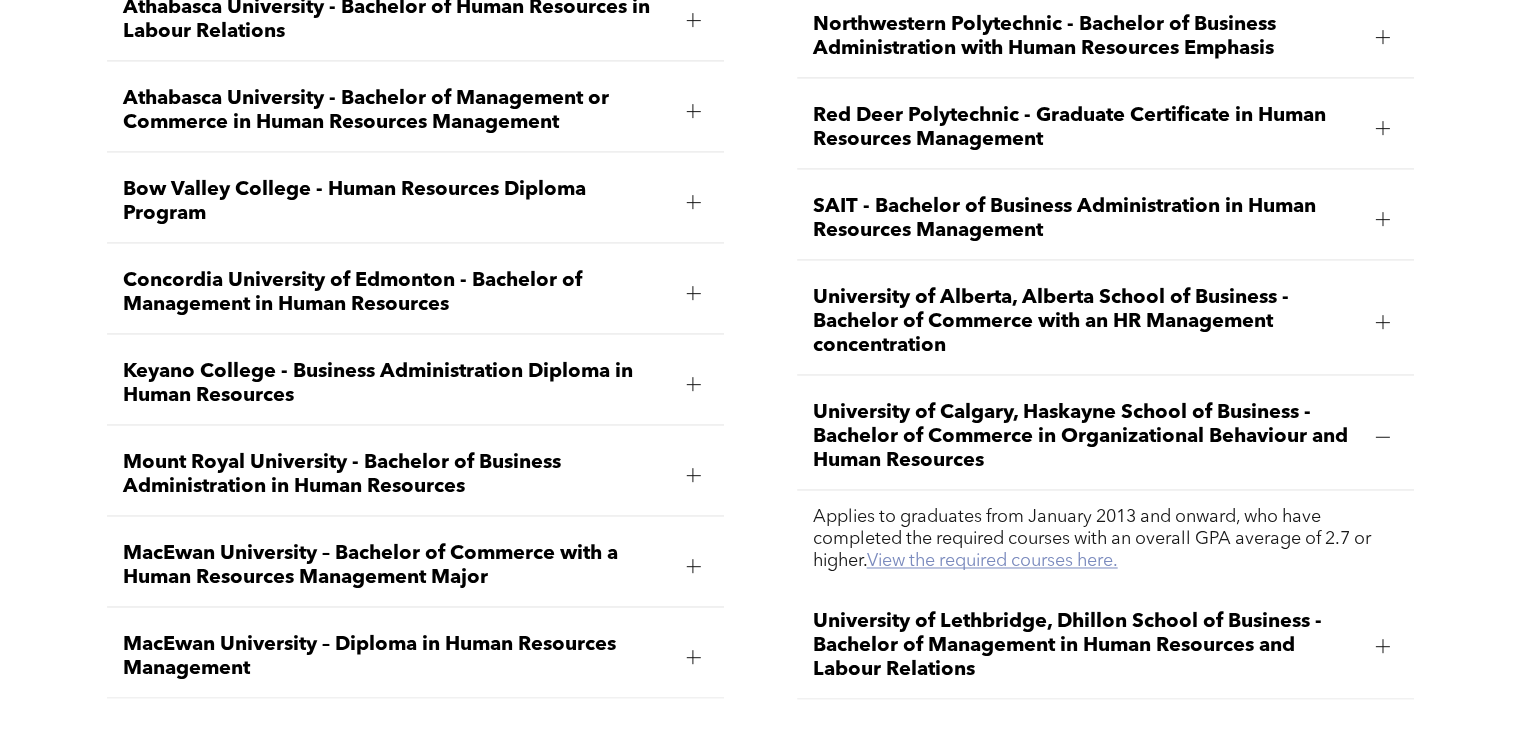 click on "View the required courses here." at bounding box center [992, 561] 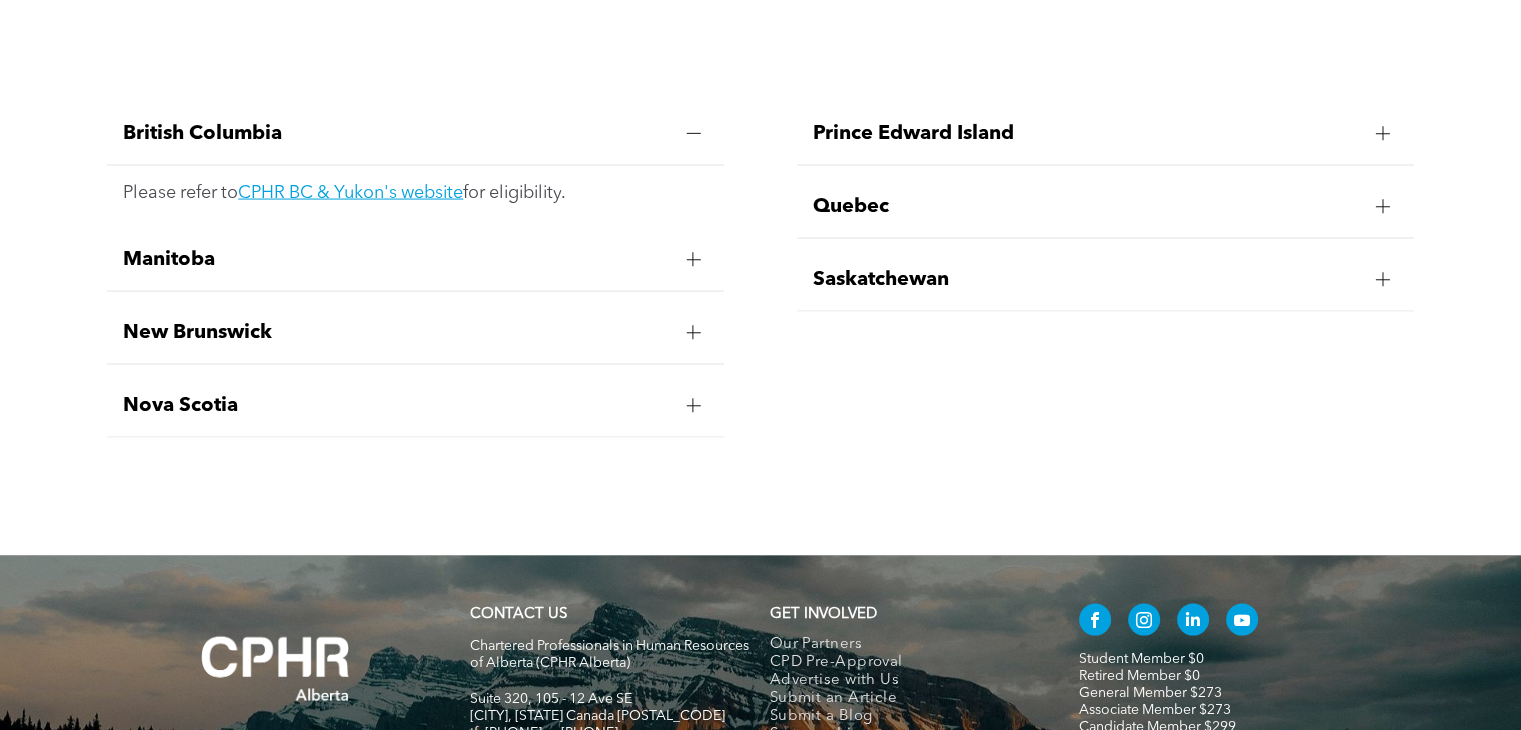 scroll, scrollTop: 4059, scrollLeft: 0, axis: vertical 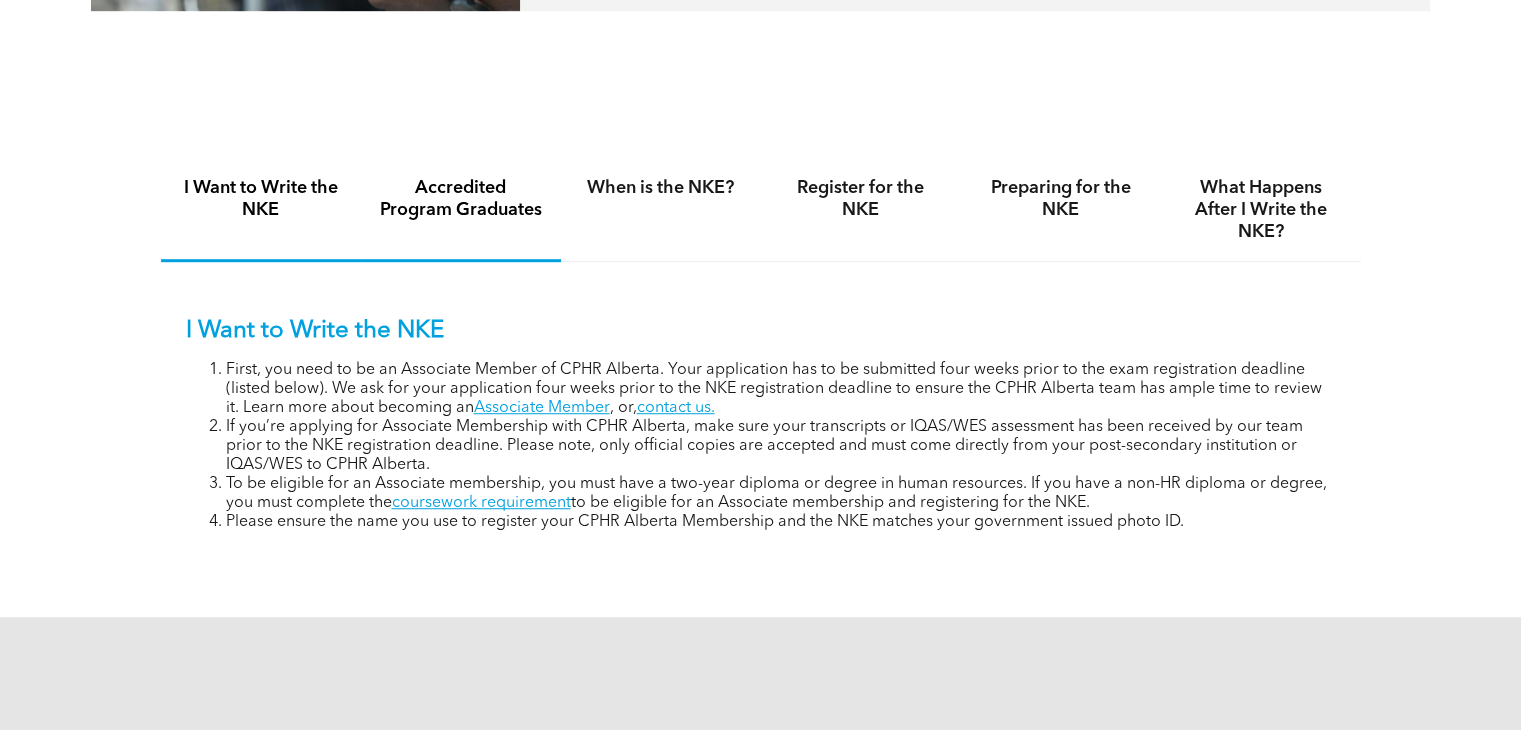 click on "Accredited Program Graduates" at bounding box center (461, 199) 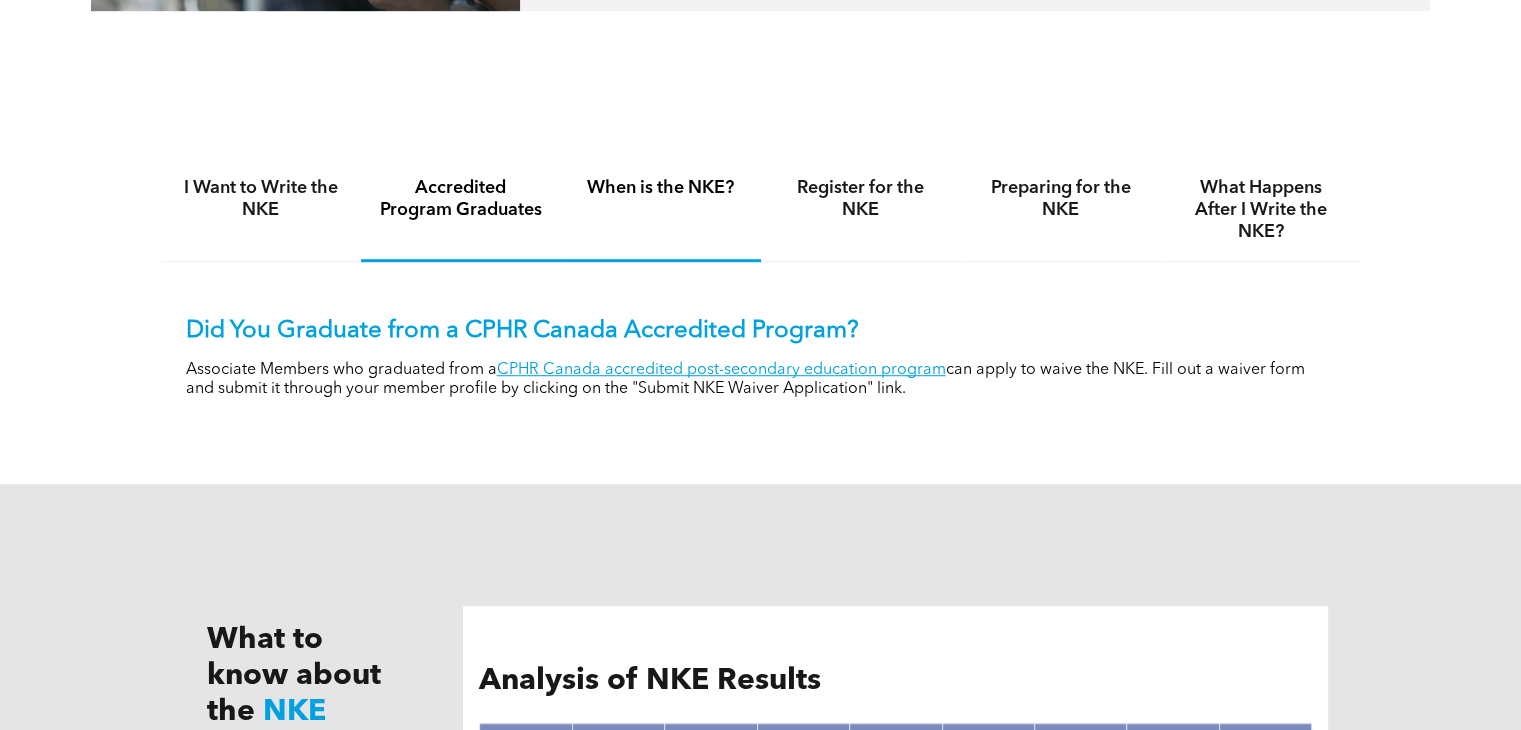 click on "When is the NKE?" at bounding box center [661, 210] 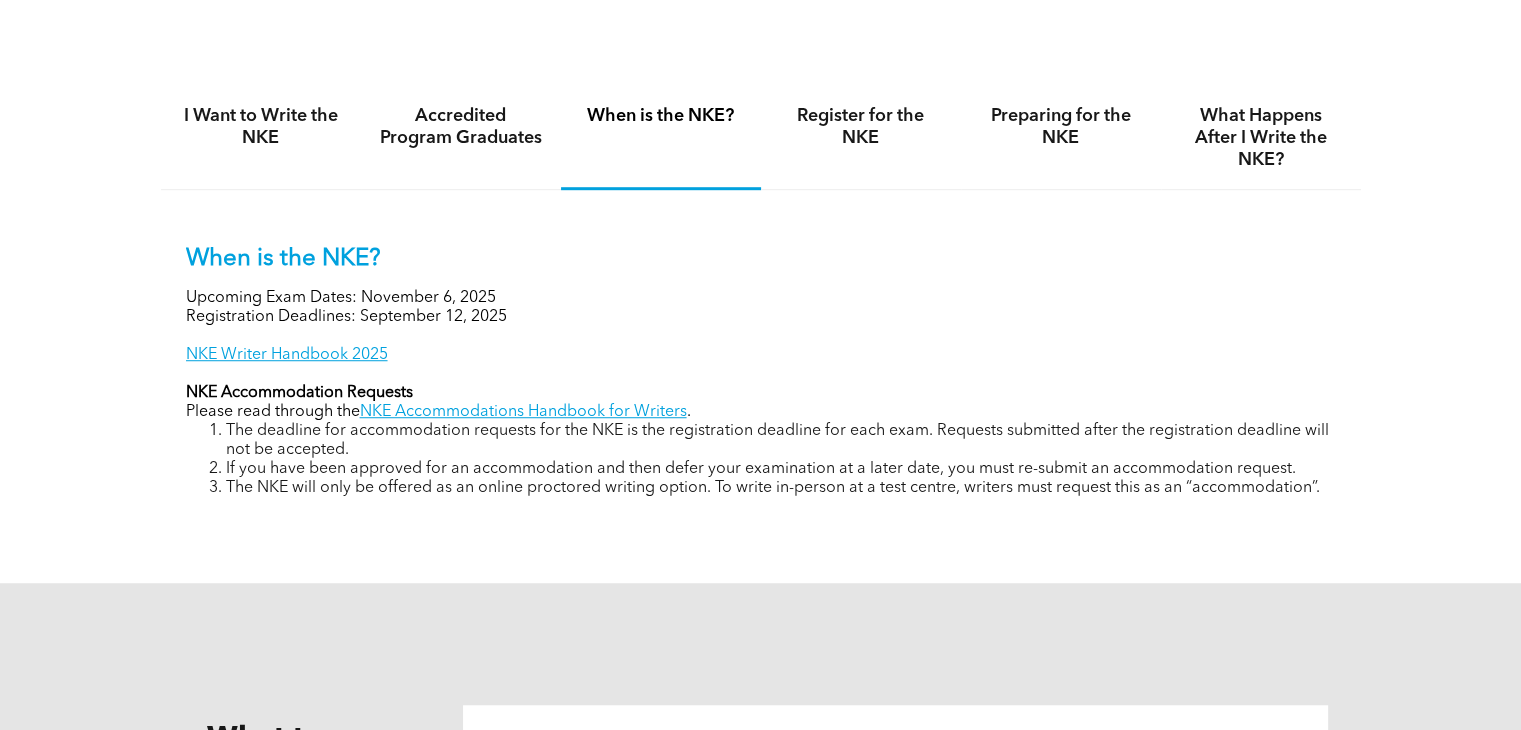 scroll, scrollTop: 1351, scrollLeft: 0, axis: vertical 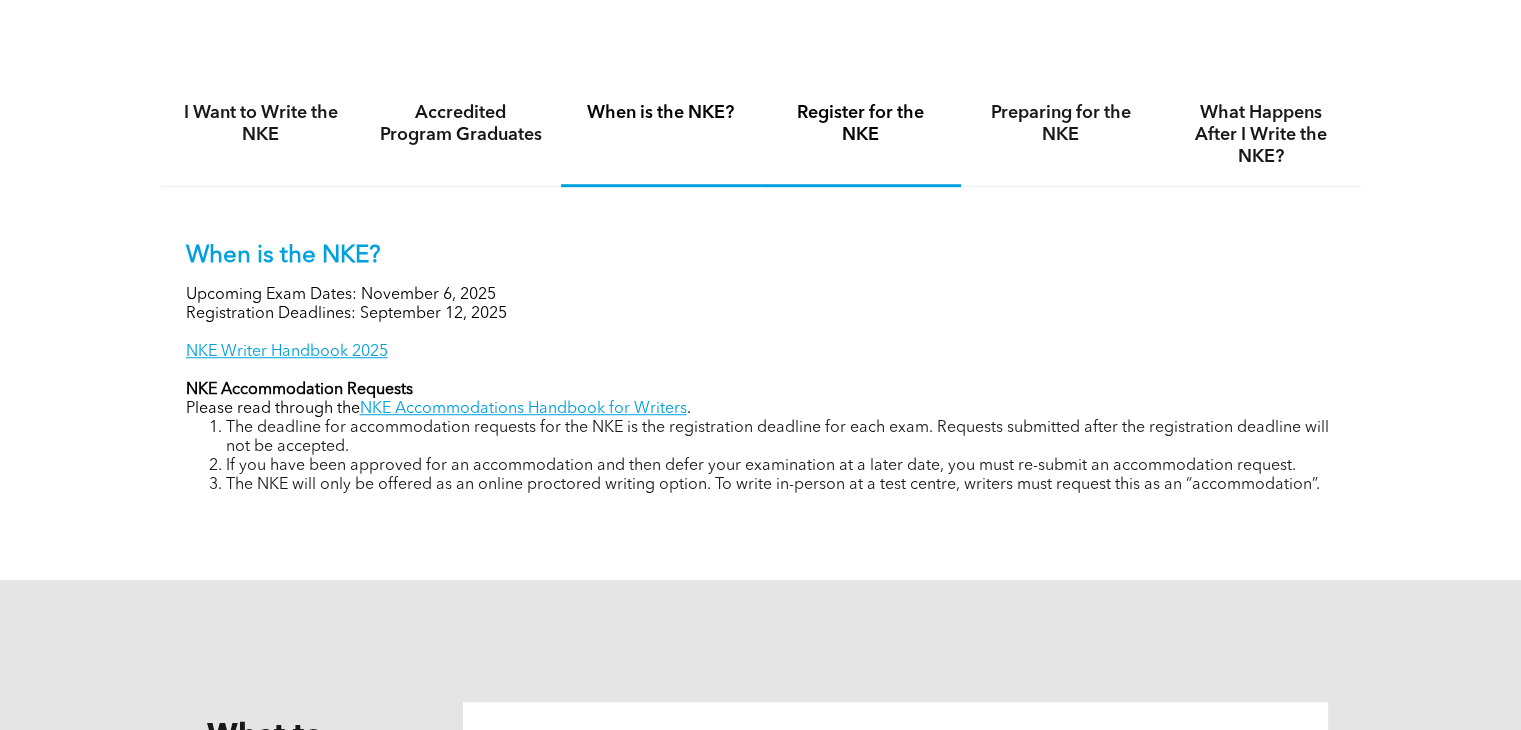 click on "Register for the NKE" at bounding box center (861, 135) 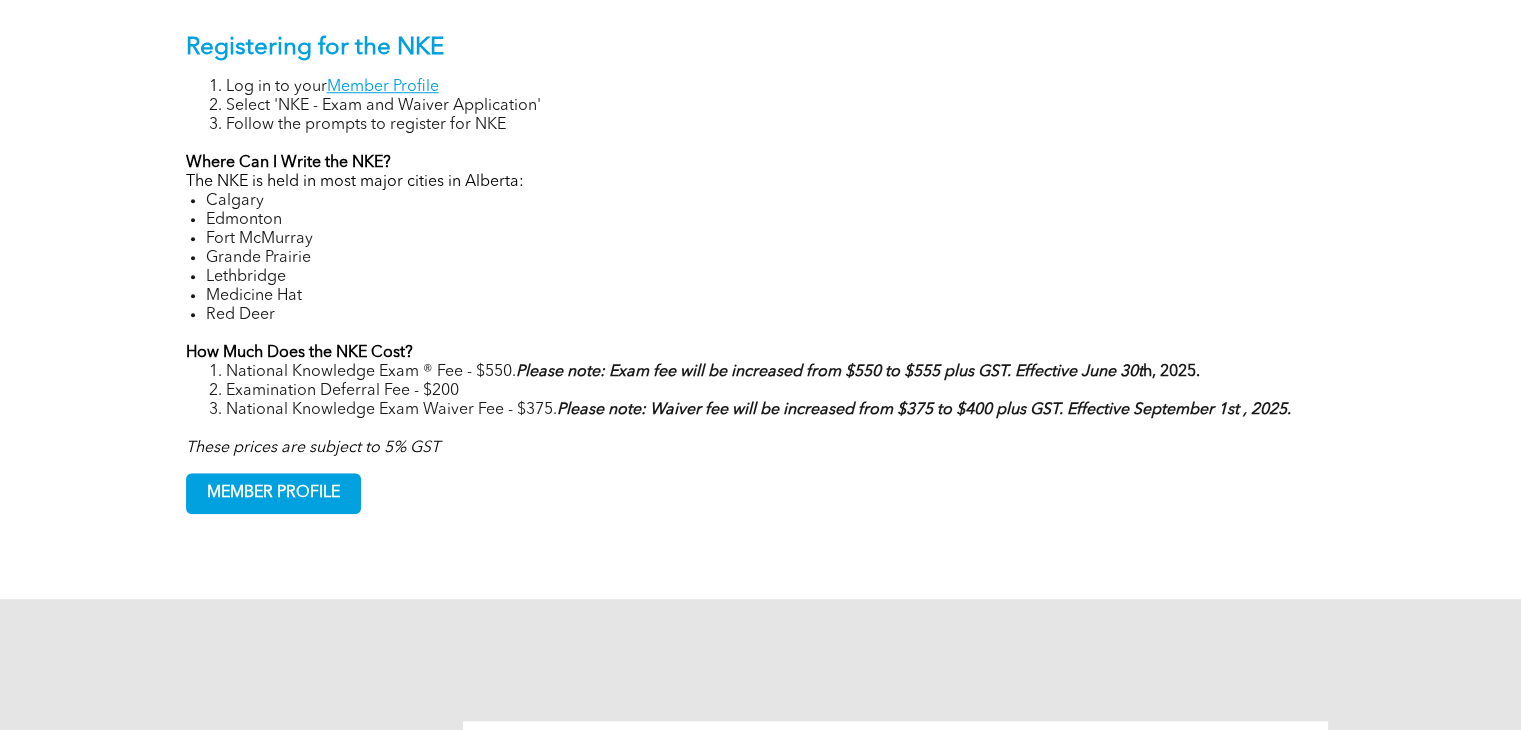 scroll, scrollTop: 1560, scrollLeft: 0, axis: vertical 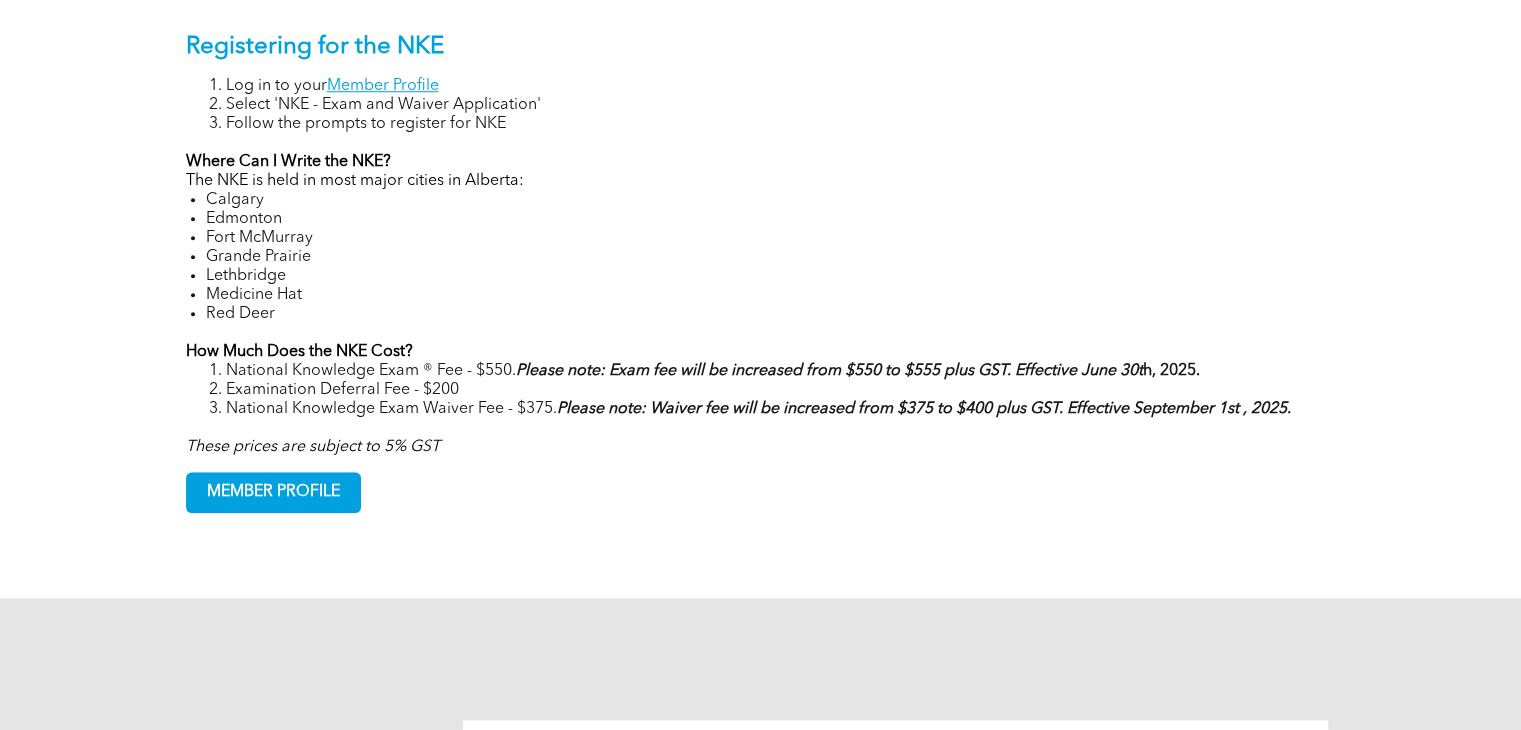 click on "How Much Does the NKE Cost?" at bounding box center [761, 352] 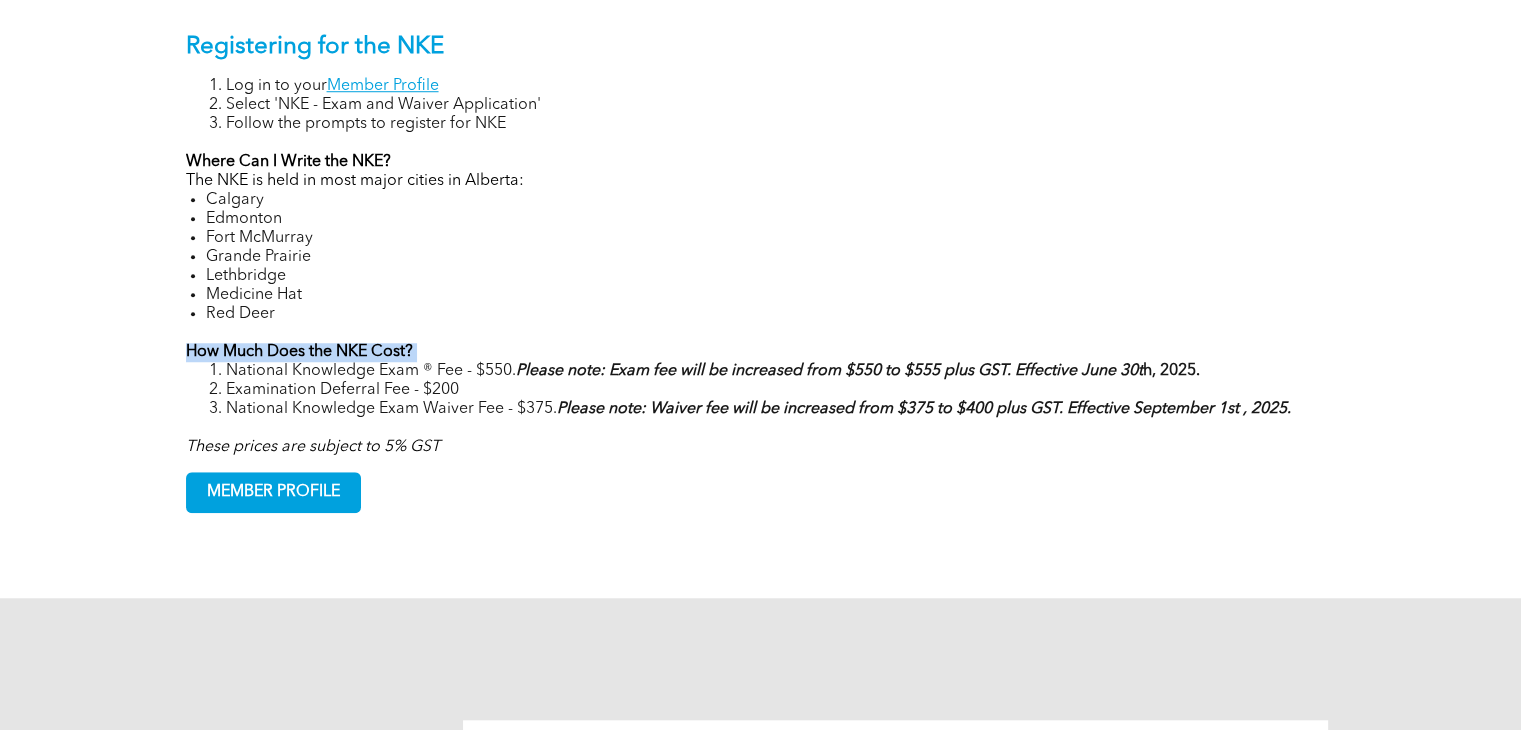 click on "How Much Does the NKE Cost?" at bounding box center (761, 352) 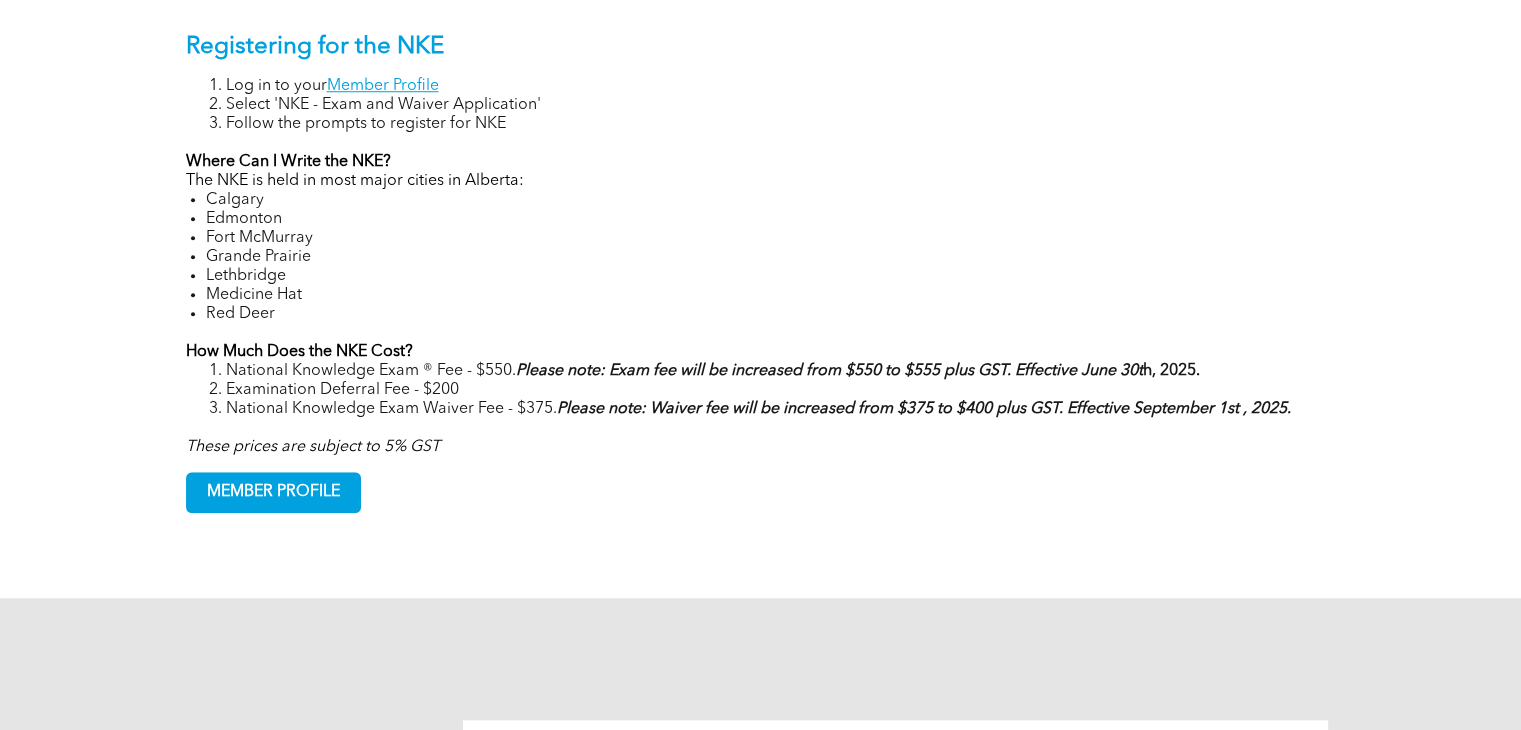 click on "National Knowledge Exam ® Fee - $550.  Please note: Exam fee will be increased from $550 to $555 plus GST. Effective June 30t h, 2025." at bounding box center (781, 371) 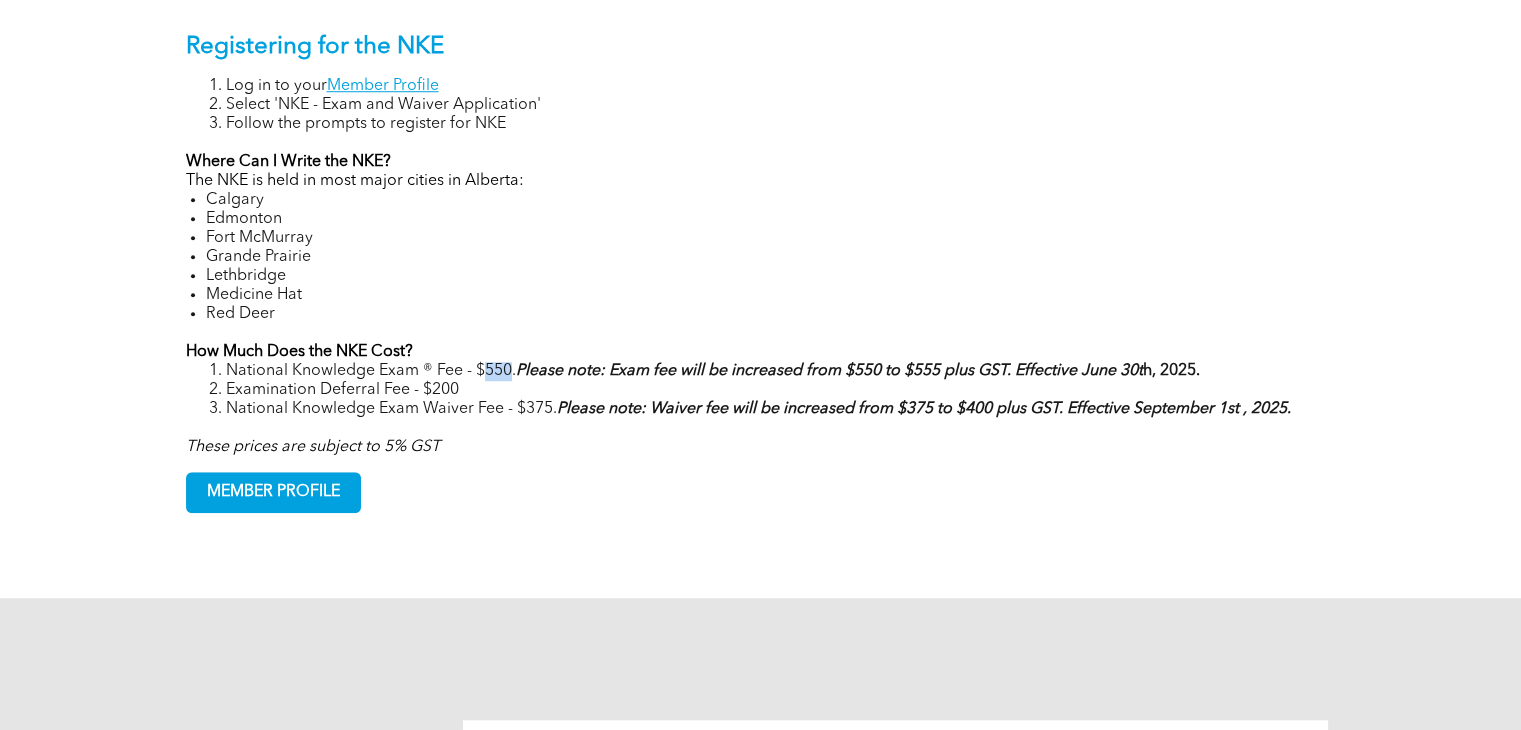 click on "National Knowledge Exam ® Fee - $550.  Please note: Exam fee will be increased from $550 to $555 plus GST. Effective June 30t h, 2025." at bounding box center [781, 371] 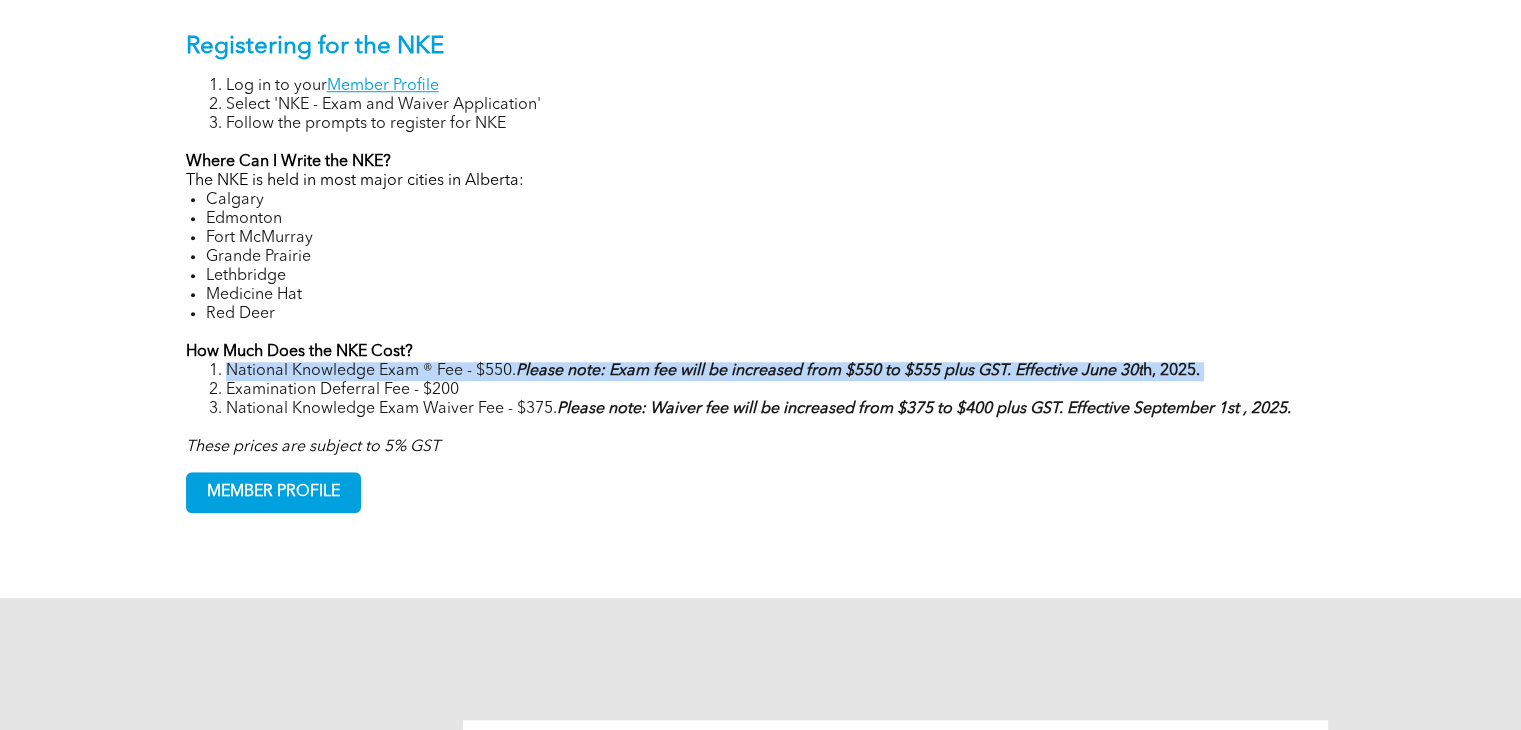 click on "National Knowledge Exam ® Fee - $550.  Please note: Exam fee will be increased from $550 to $555 plus GST. Effective June 30t h, 2025." at bounding box center [781, 371] 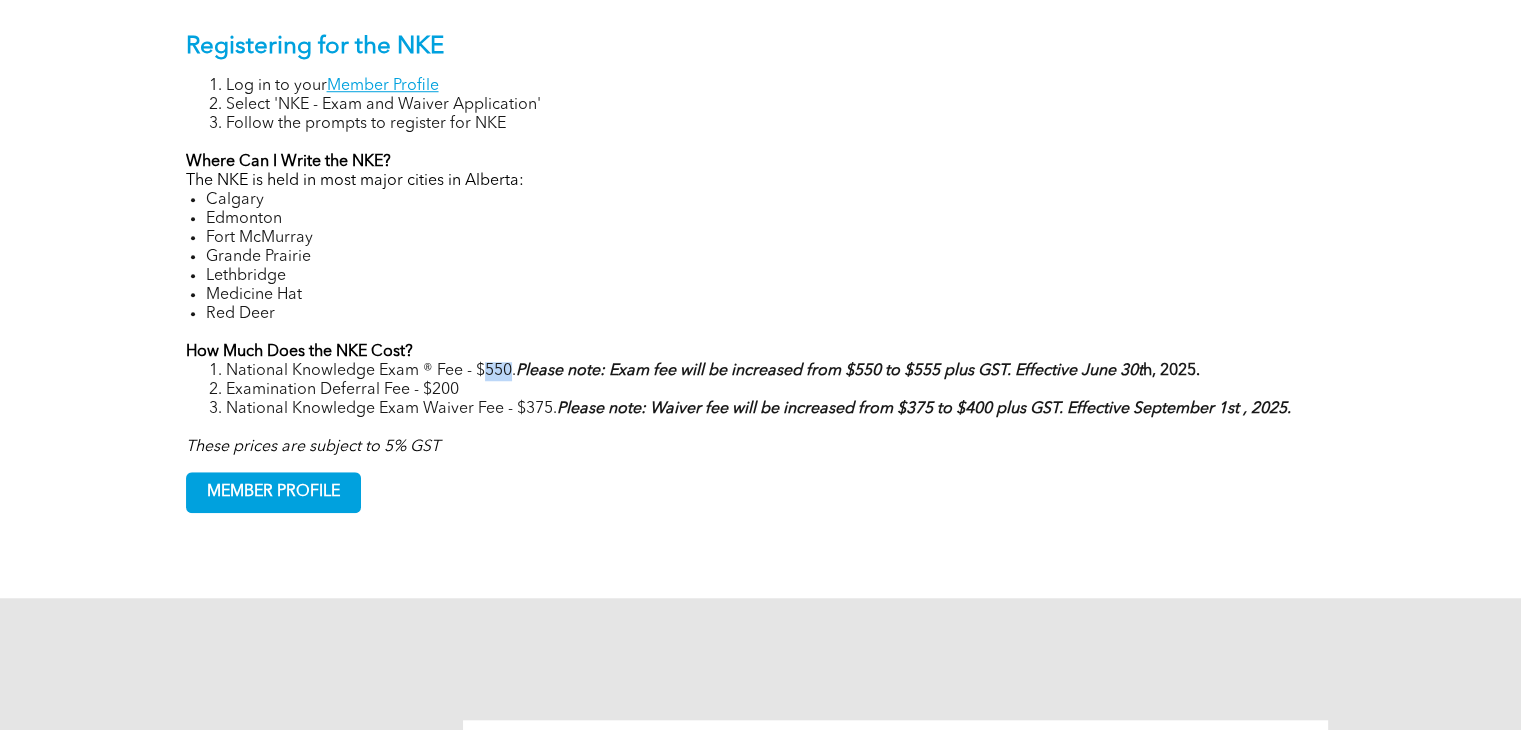 click on "National Knowledge Exam ® Fee - $550.  Please note: Exam fee will be increased from $550 to $555 plus GST. Effective June 30t h, 2025." at bounding box center [781, 371] 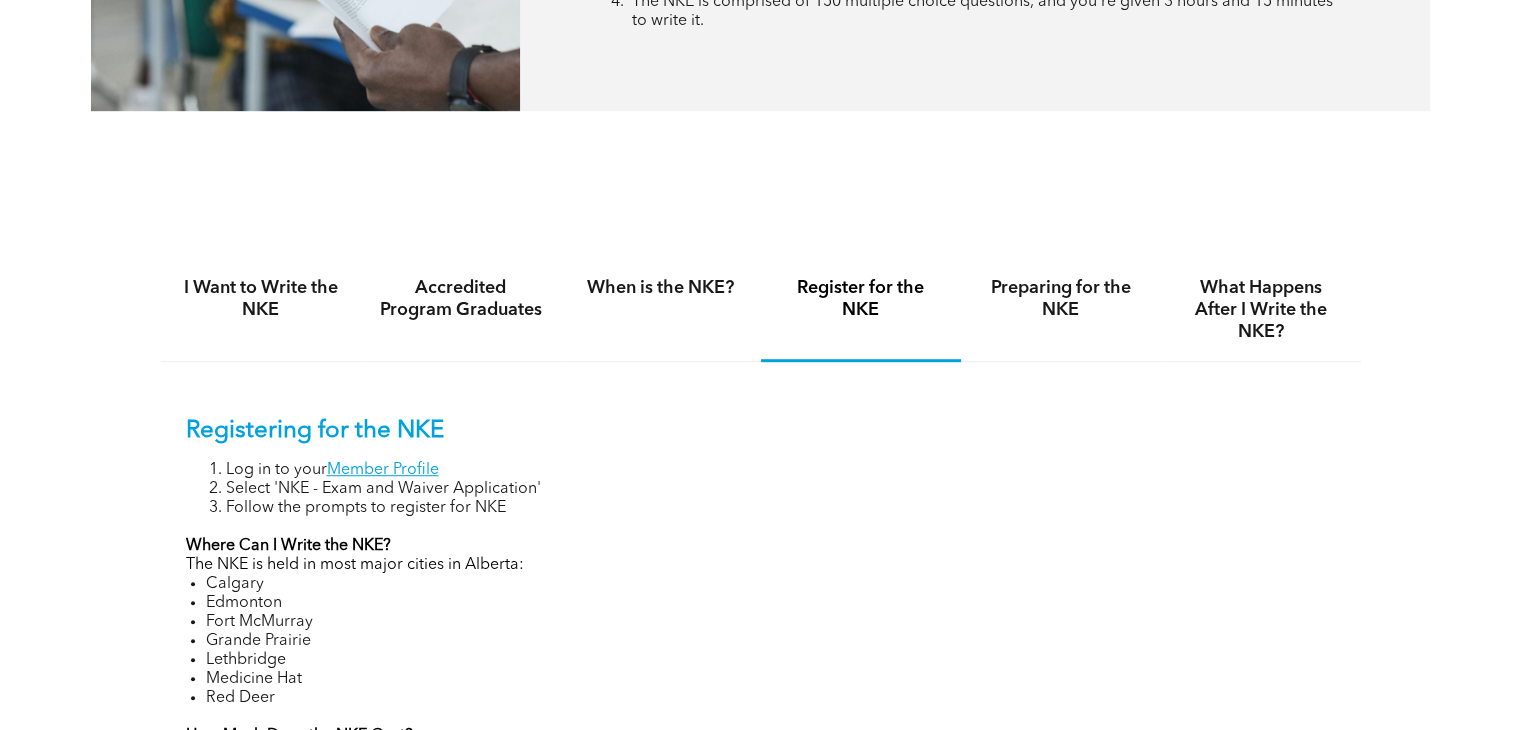 scroll, scrollTop: 1176, scrollLeft: 0, axis: vertical 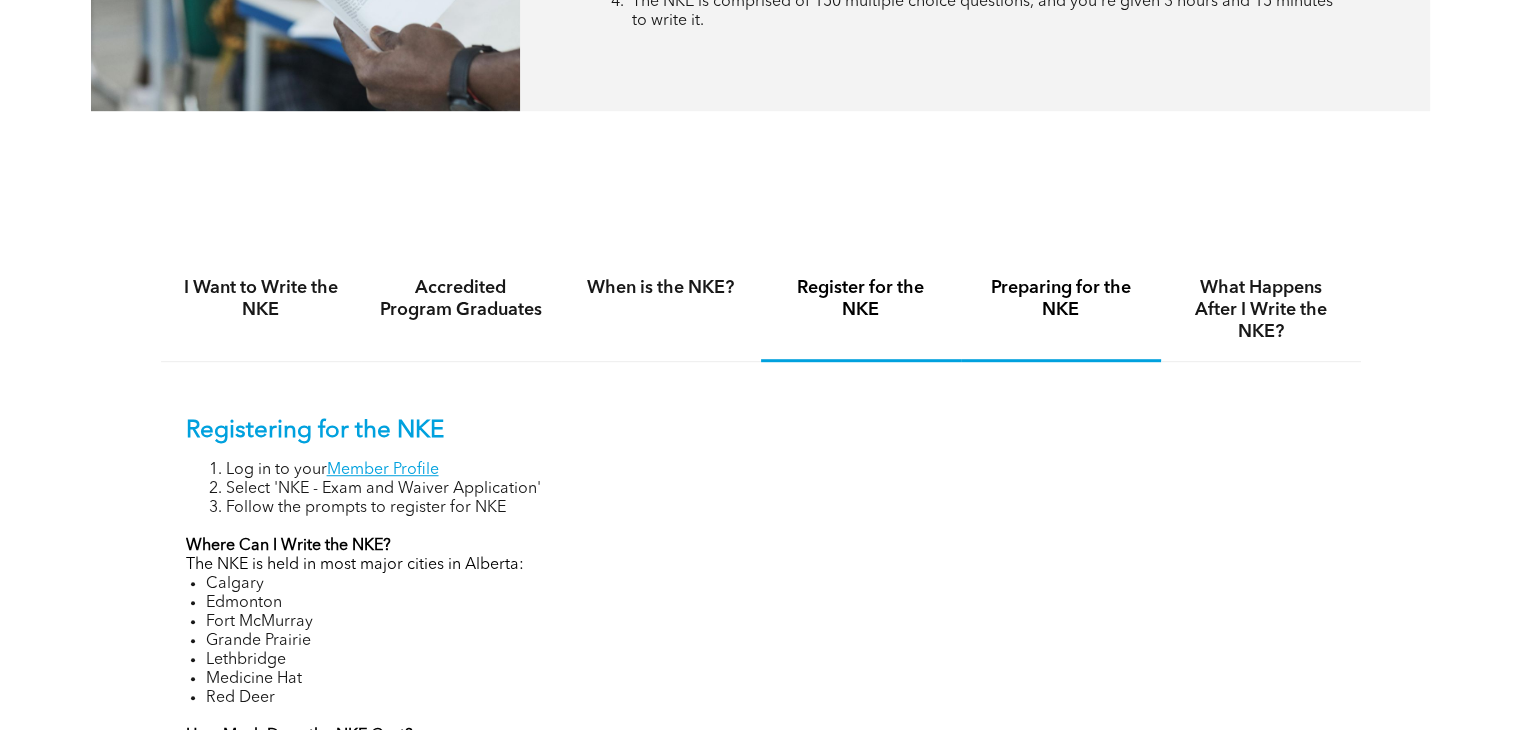 click on "Preparing for the NKE" at bounding box center (1061, 310) 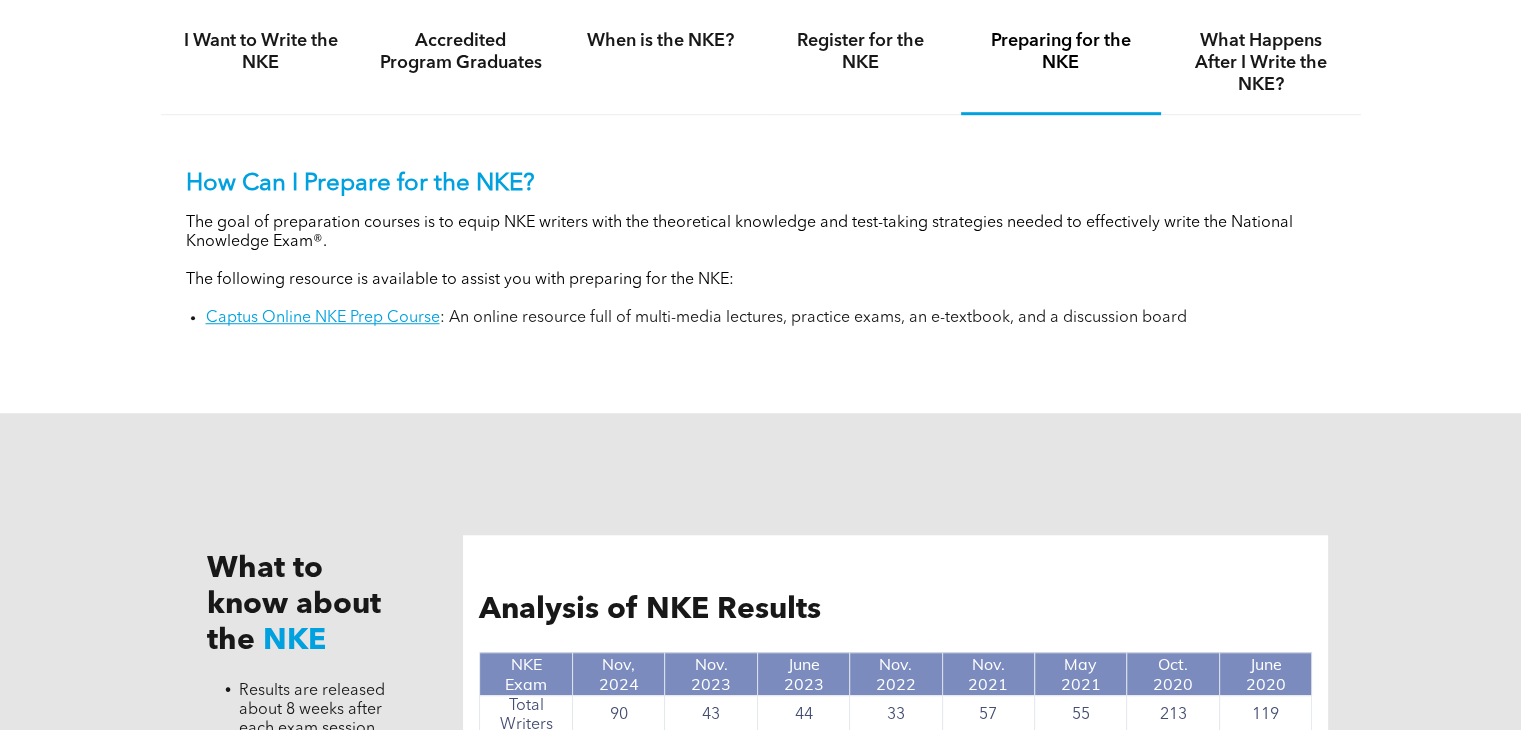 scroll, scrollTop: 1430, scrollLeft: 0, axis: vertical 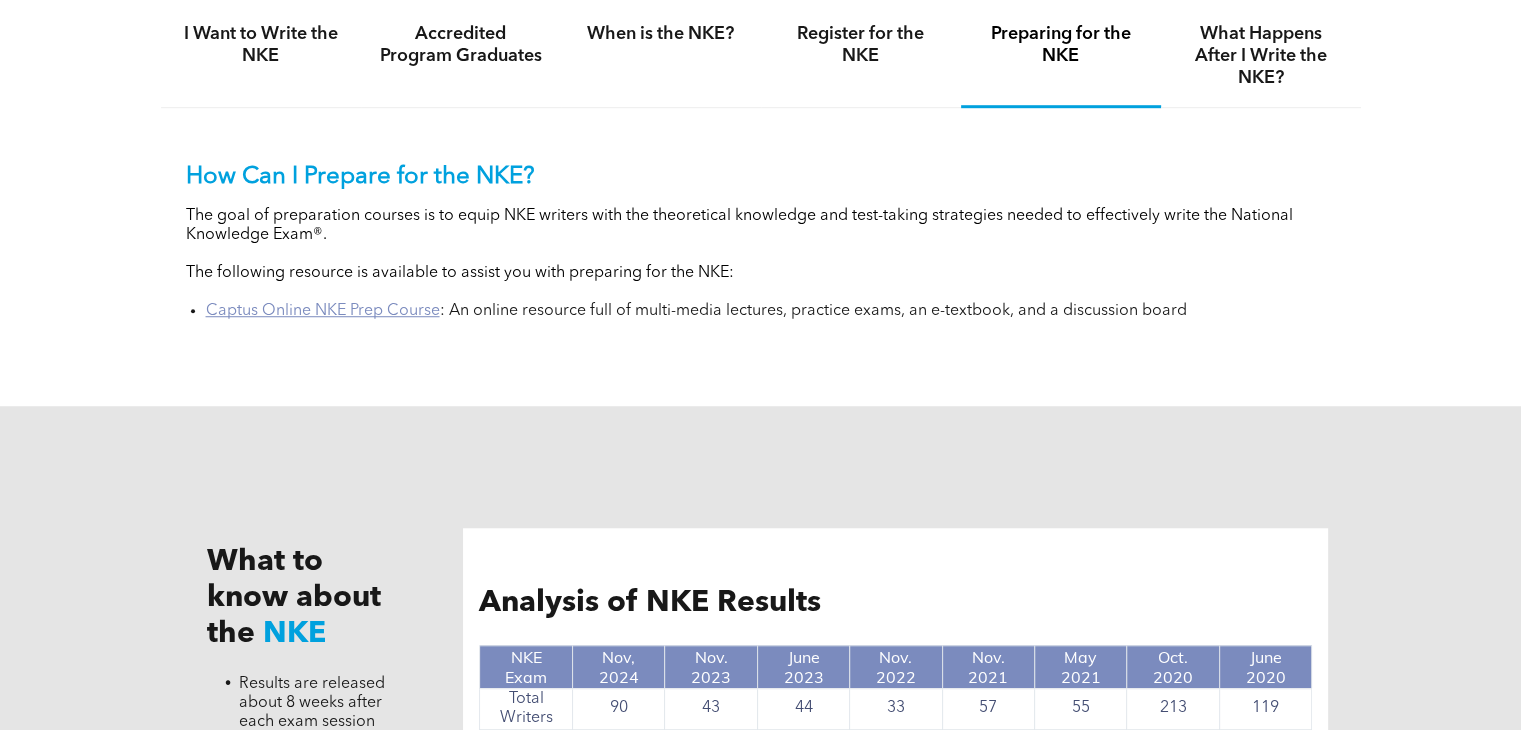 click on "Captus Online NKE Prep Course" at bounding box center (323, 311) 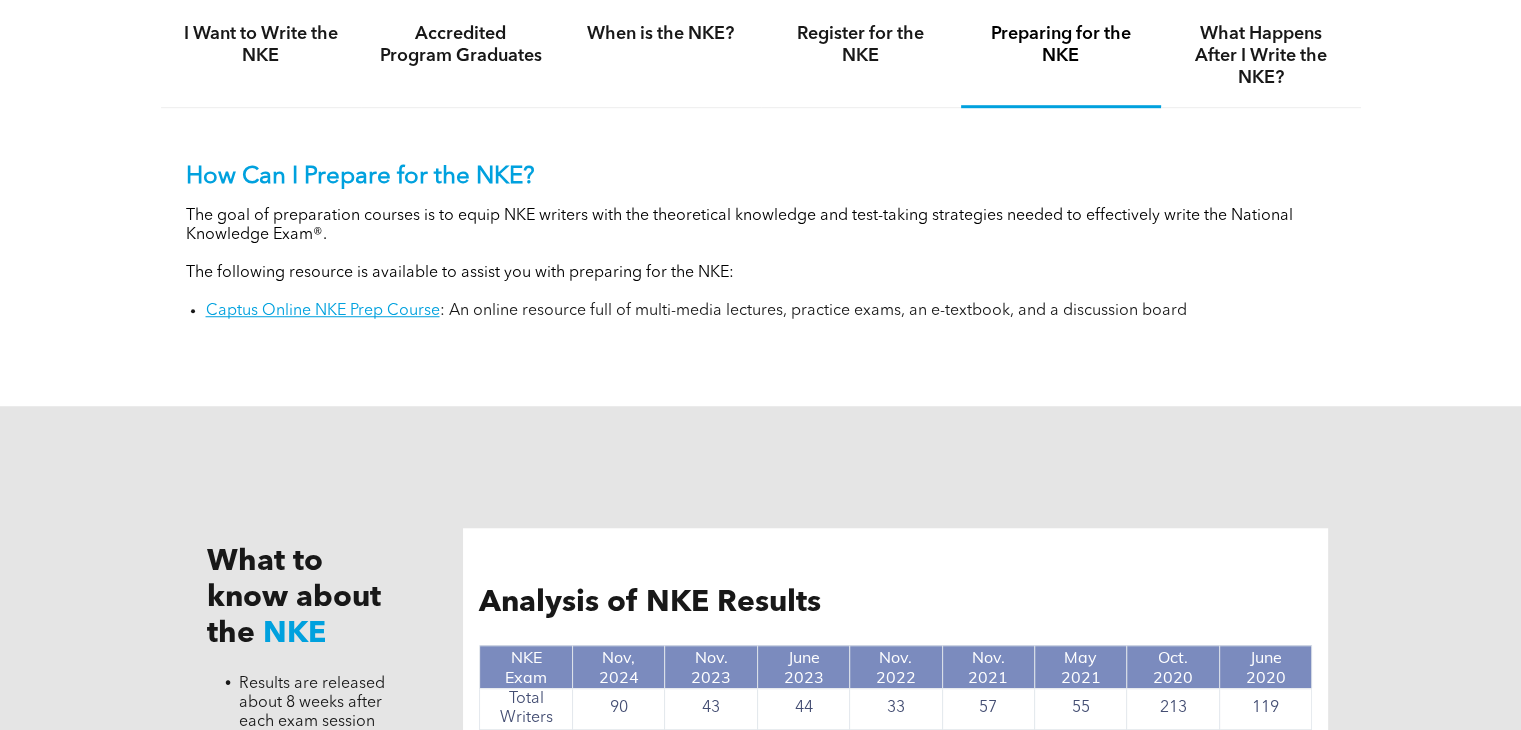 click on "Captus Online NKE Prep Course : An online resource full of multi-media lectures, practice exams, an e-textbook, and a discussion board" at bounding box center [771, 311] 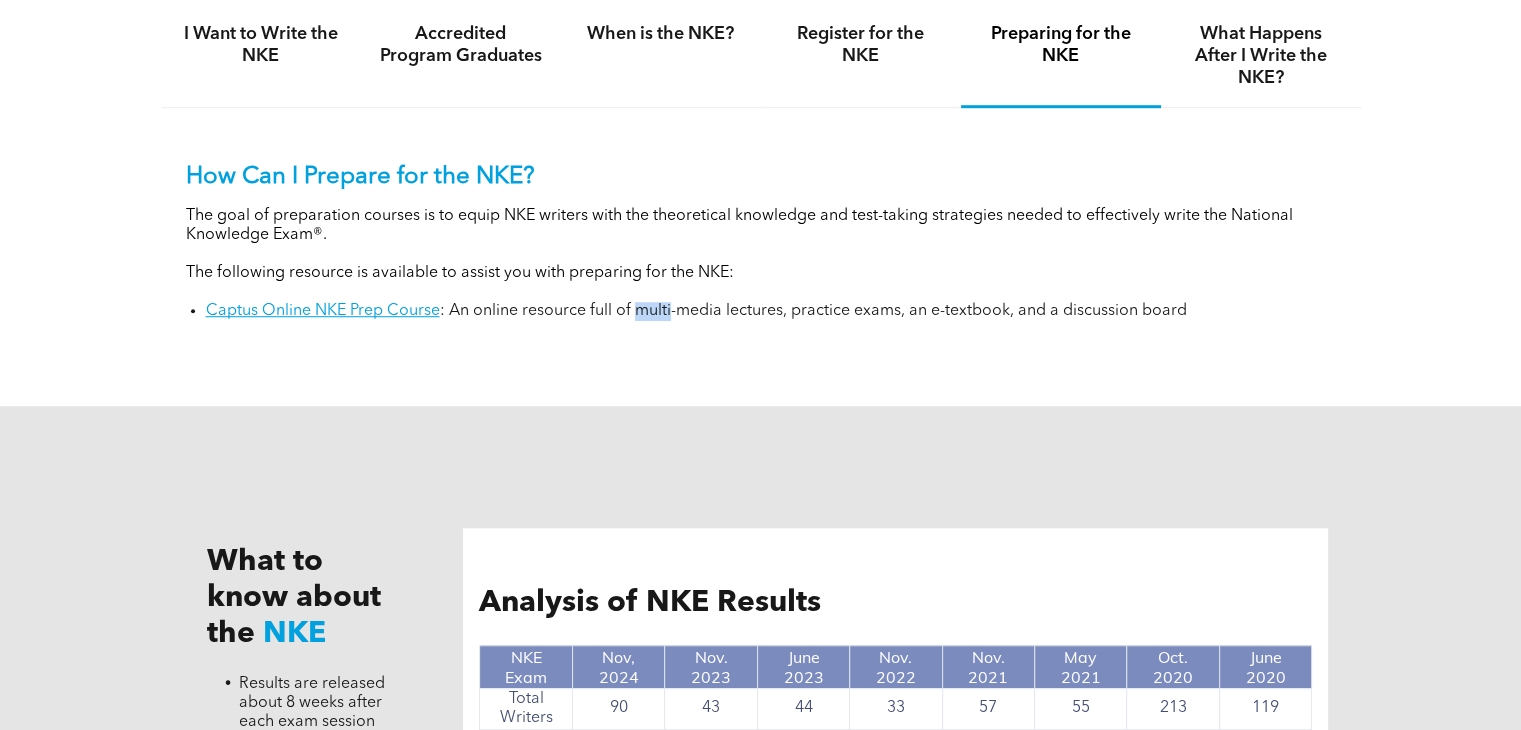 click on "Captus Online NKE Prep Course : An online resource full of multi-media lectures, practice exams, an e-textbook, and a discussion board" at bounding box center [771, 311] 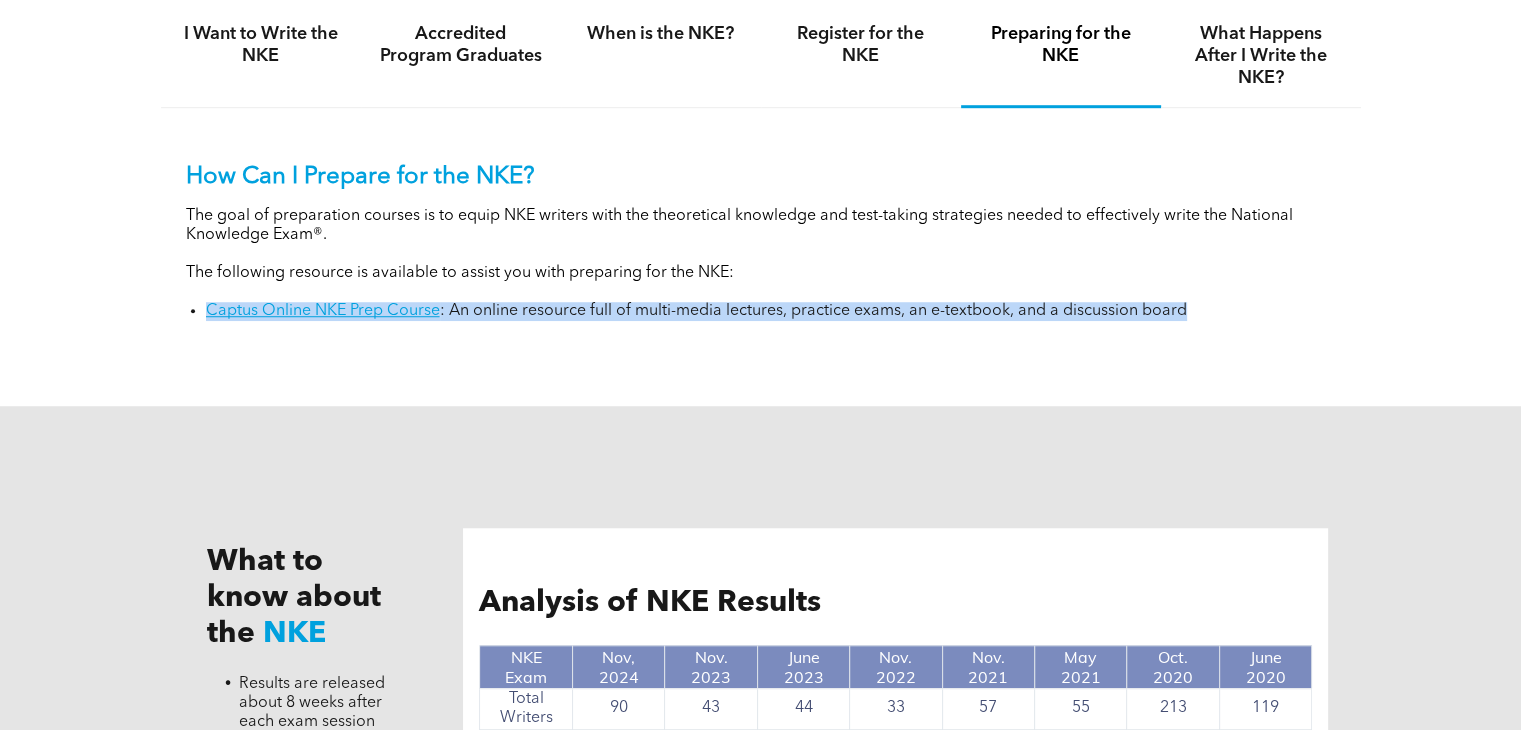 click on "Captus Online NKE Prep Course : An online resource full of multi-media lectures, practice exams, an e-textbook, and a discussion board" at bounding box center [771, 311] 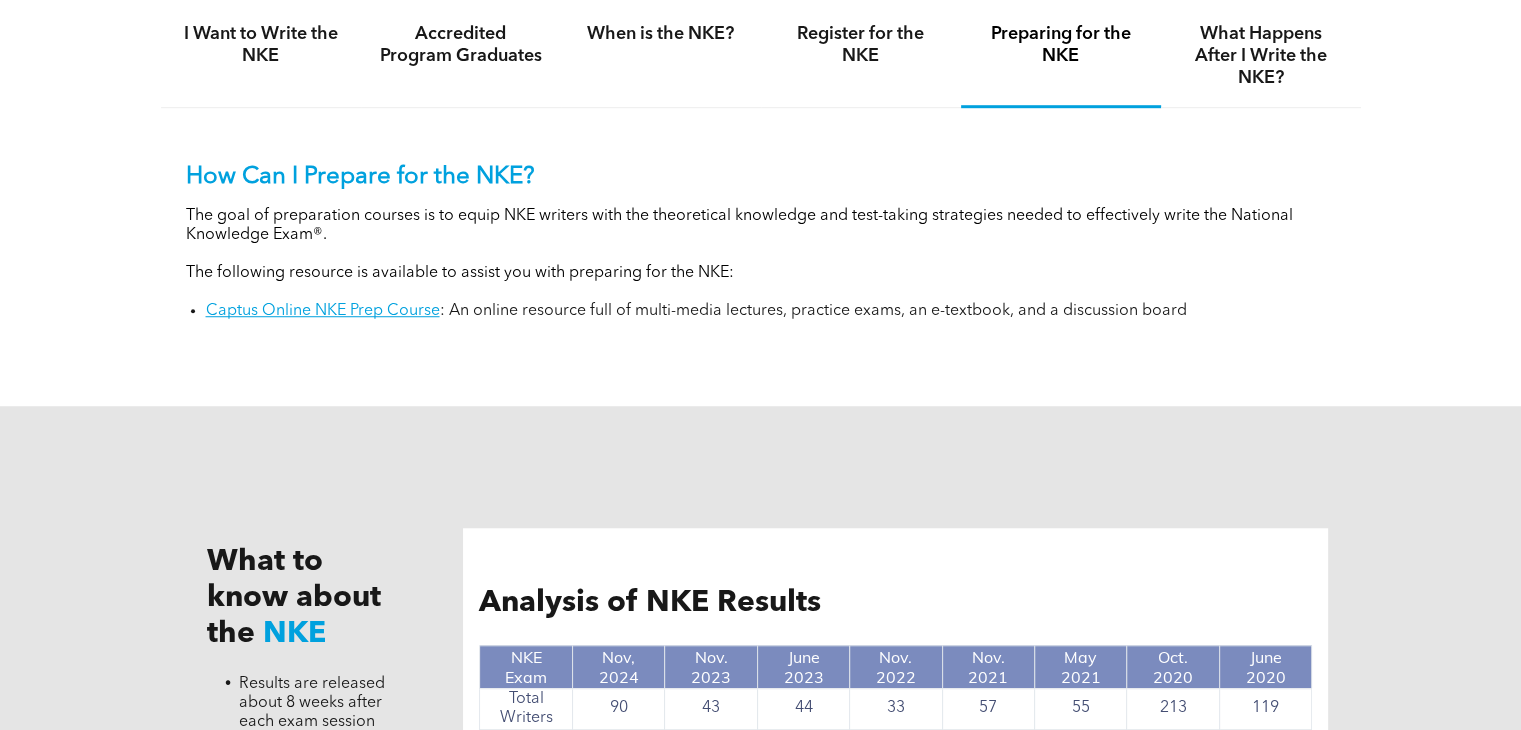 click on "How Can I Prepare for the NKE?
The goal of preparation courses is to equip NKE writers with the theoretical knowledge and test-taking strategies needed to effectively write the National Knowledge Exam®. The following resource is available to assist you with preparing for the NKE:   Captus Online NKE Prep Course : An online resource full of multi-media lectures, practice exams, an e-textbook, and a discussion board" at bounding box center (761, 242) 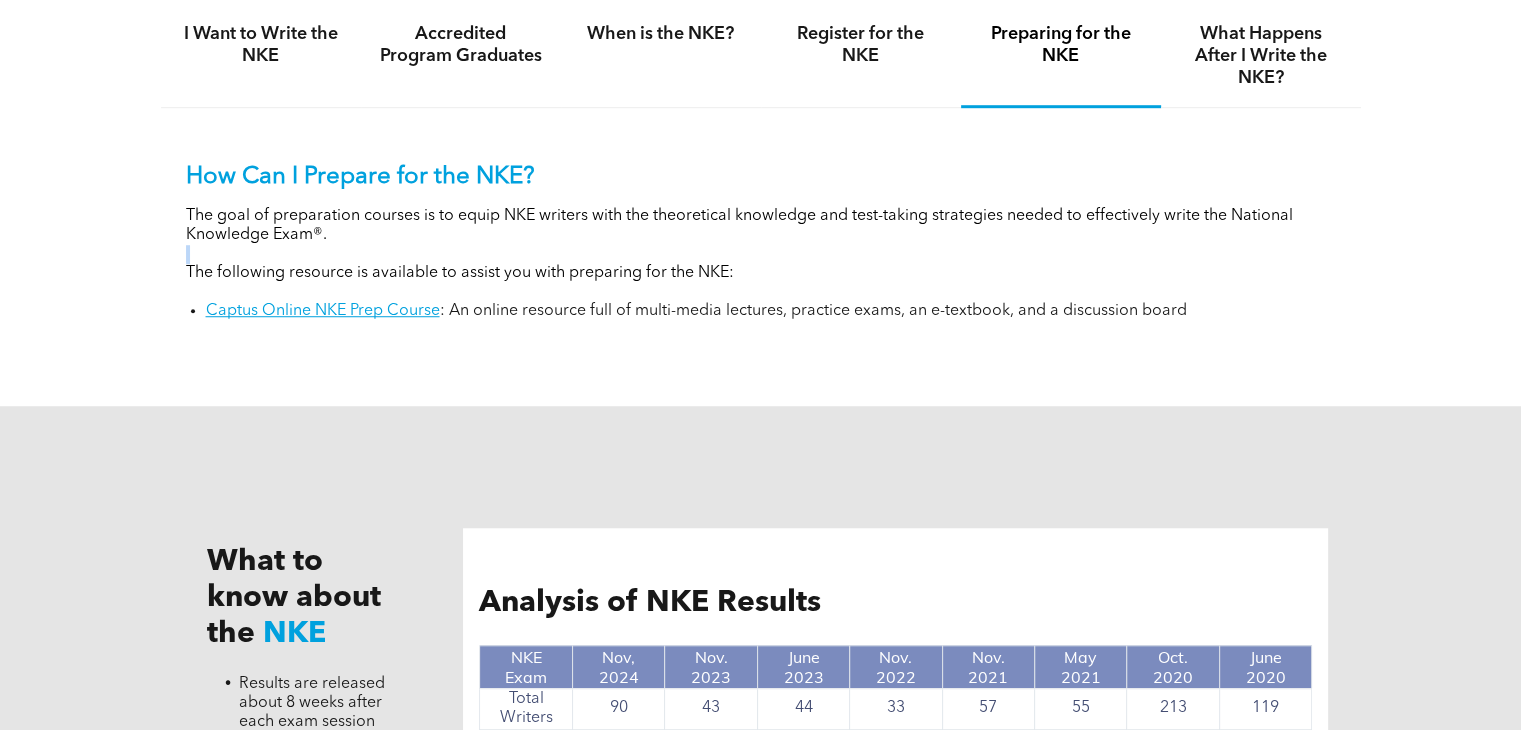 click on "How Can I Prepare for the NKE?
The goal of preparation courses is to equip NKE writers with the theoretical knowledge and test-taking strategies needed to effectively write the National Knowledge Exam®. The following resource is available to assist you with preparing for the NKE:   Captus Online NKE Prep Course : An online resource full of multi-media lectures, practice exams, an e-textbook, and a discussion board" at bounding box center [761, 242] 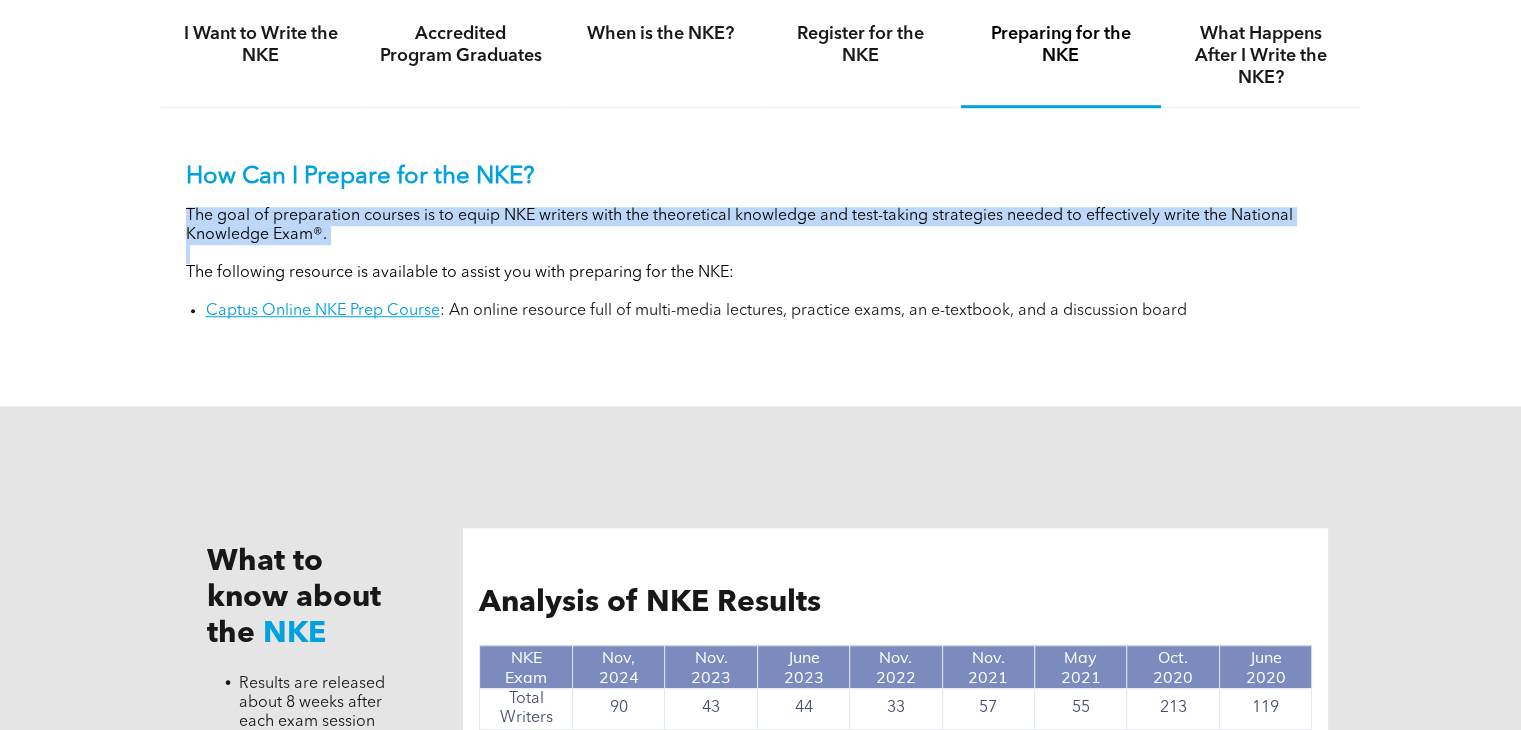 click on "How Can I Prepare for the NKE?
The goal of preparation courses is to equip NKE writers with the theoretical knowledge and test-taking strategies needed to effectively write the National Knowledge Exam®. The following resource is available to assist you with preparing for the NKE:   Captus Online NKE Prep Course : An online resource full of multi-media lectures, practice exams, an e-textbook, and a discussion board" at bounding box center [761, 242] 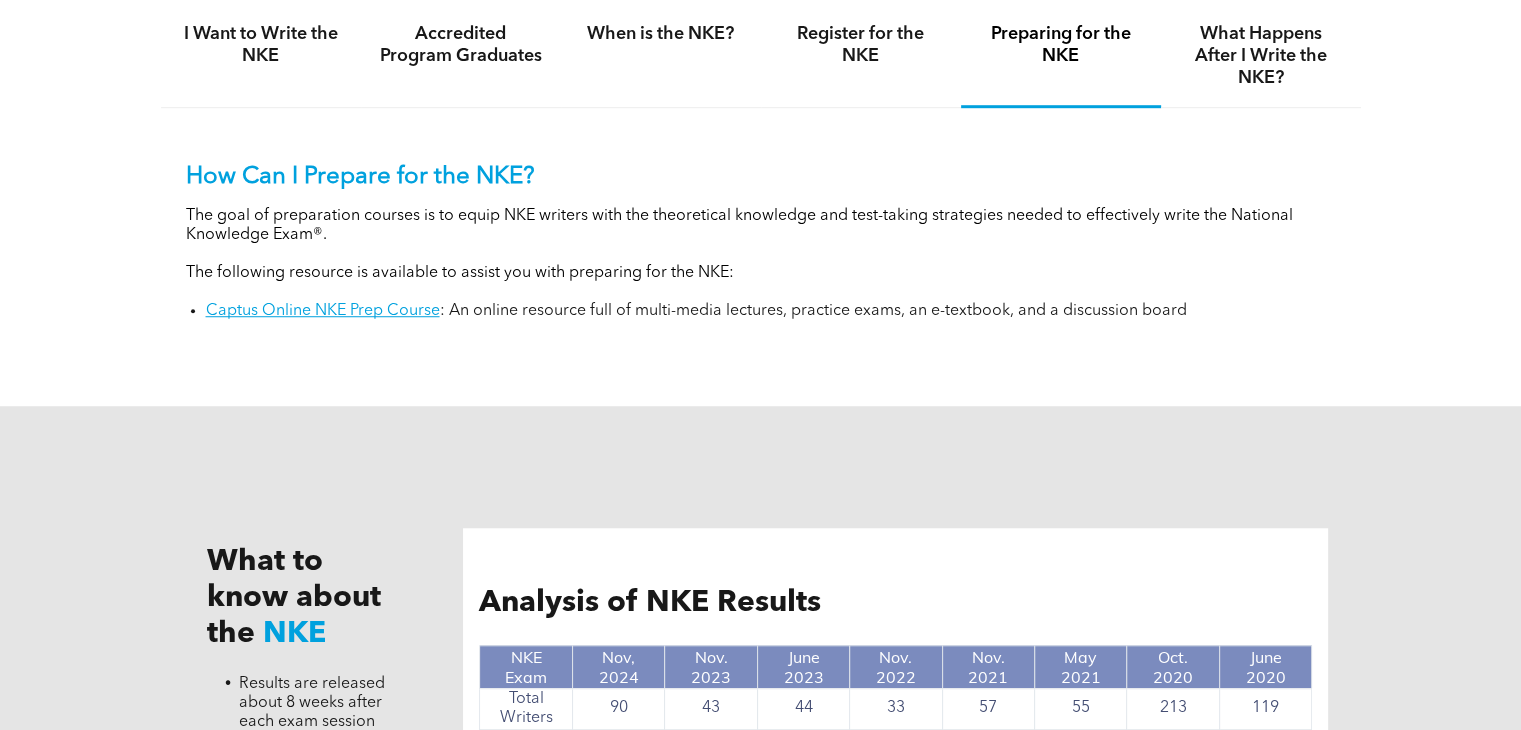 click on "The goal of preparation courses is to equip NKE writers with the theoretical knowledge and test-taking strategies needed to effectively write the National Knowledge Exam®." at bounding box center [761, 226] 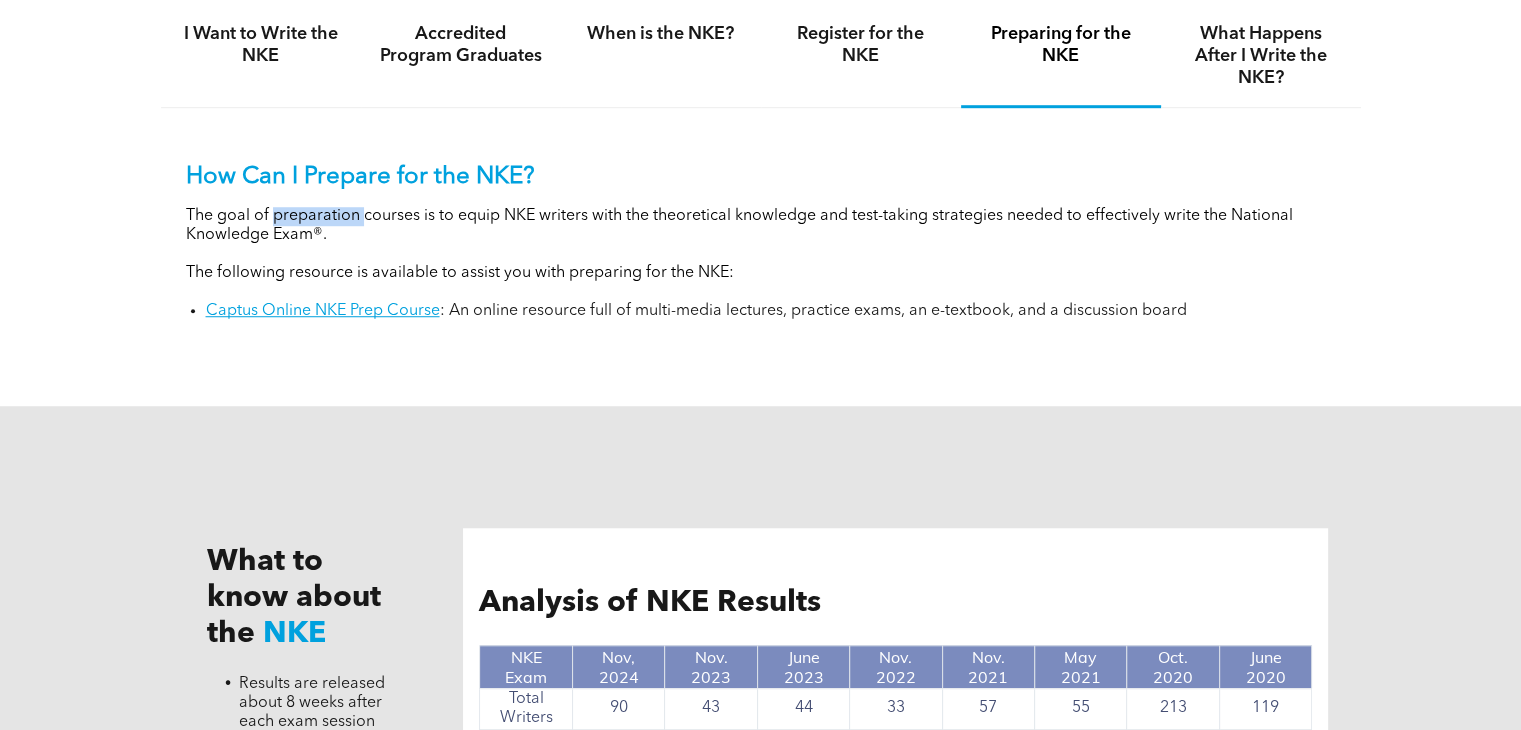 click on "The goal of preparation courses is to equip NKE writers with the theoretical knowledge and test-taking strategies needed to effectively write the National Knowledge Exam®." at bounding box center (761, 226) 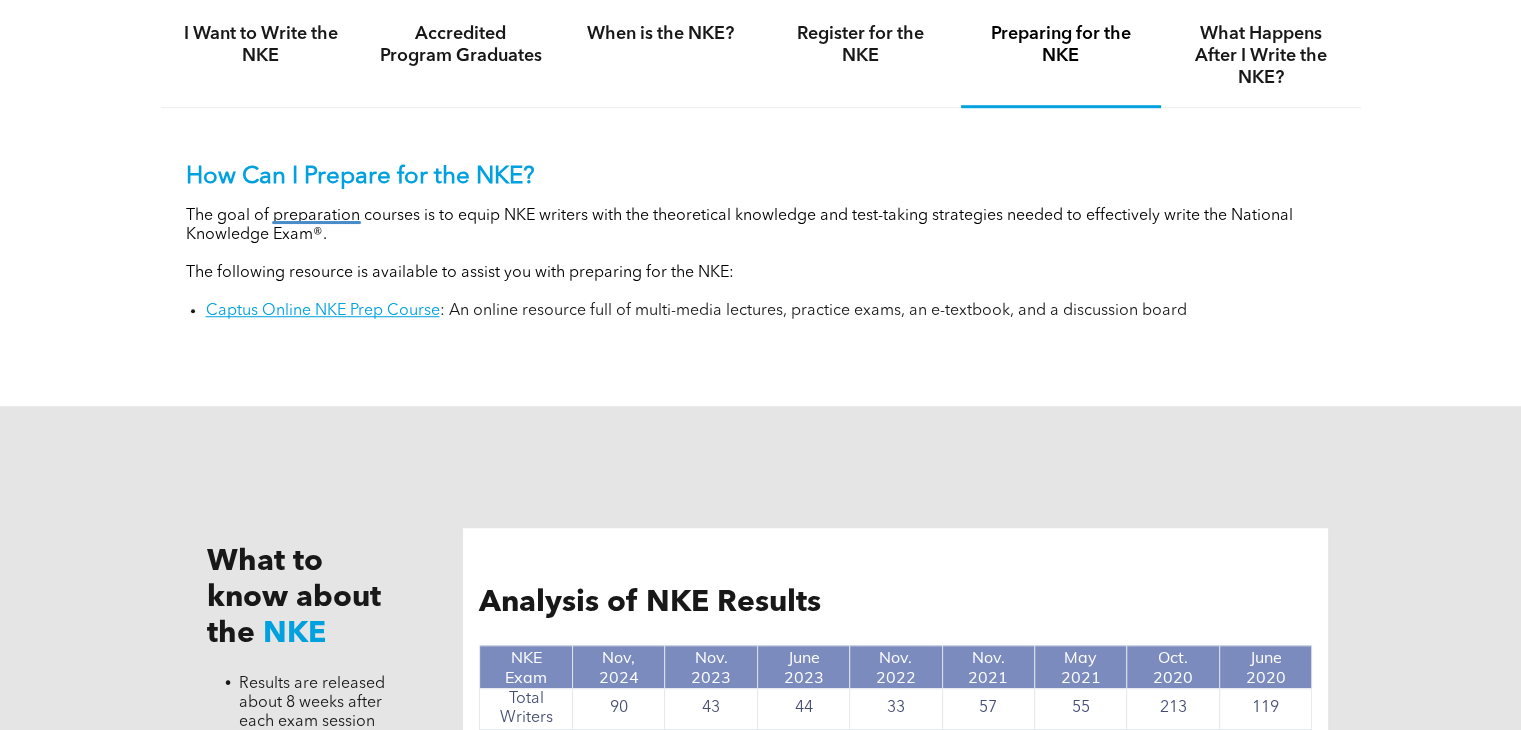 click on "The goal of preparation courses is to equip NKE writers with the theoretical knowledge and test-taking strategies needed to effectively write the National Knowledge Exam®." at bounding box center [761, 226] 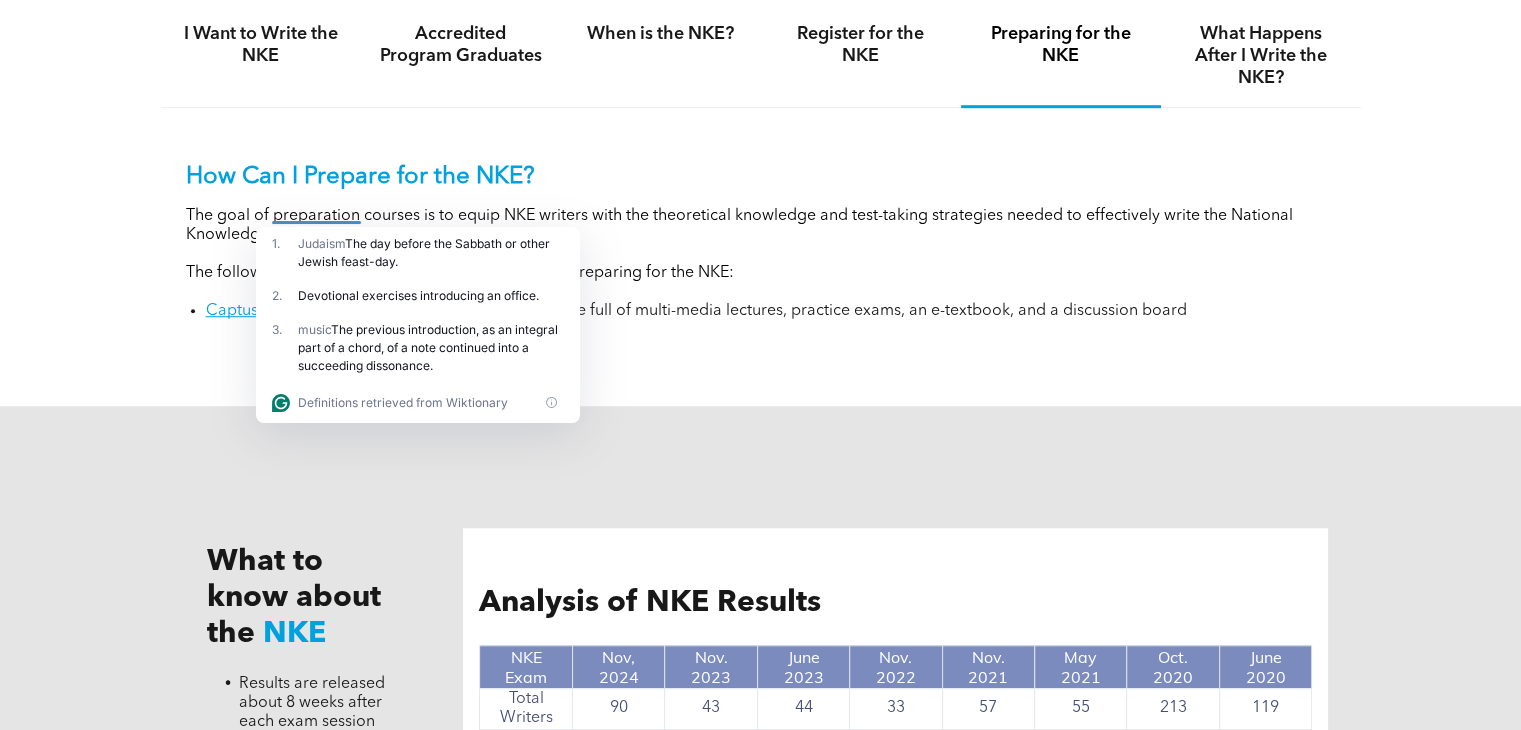 click on "How Can I Prepare for the NKE?
The goal of preparation courses is to equip NKE writers with the theoretical knowledge and test-taking strategies needed to effectively write the National Knowledge Exam®. The following resource is available to assist you with preparing for the NKE:   Captus Online NKE Prep Course : An online resource full of multi-media lectures, practice exams, an e-textbook, and a discussion board" at bounding box center (761, 227) 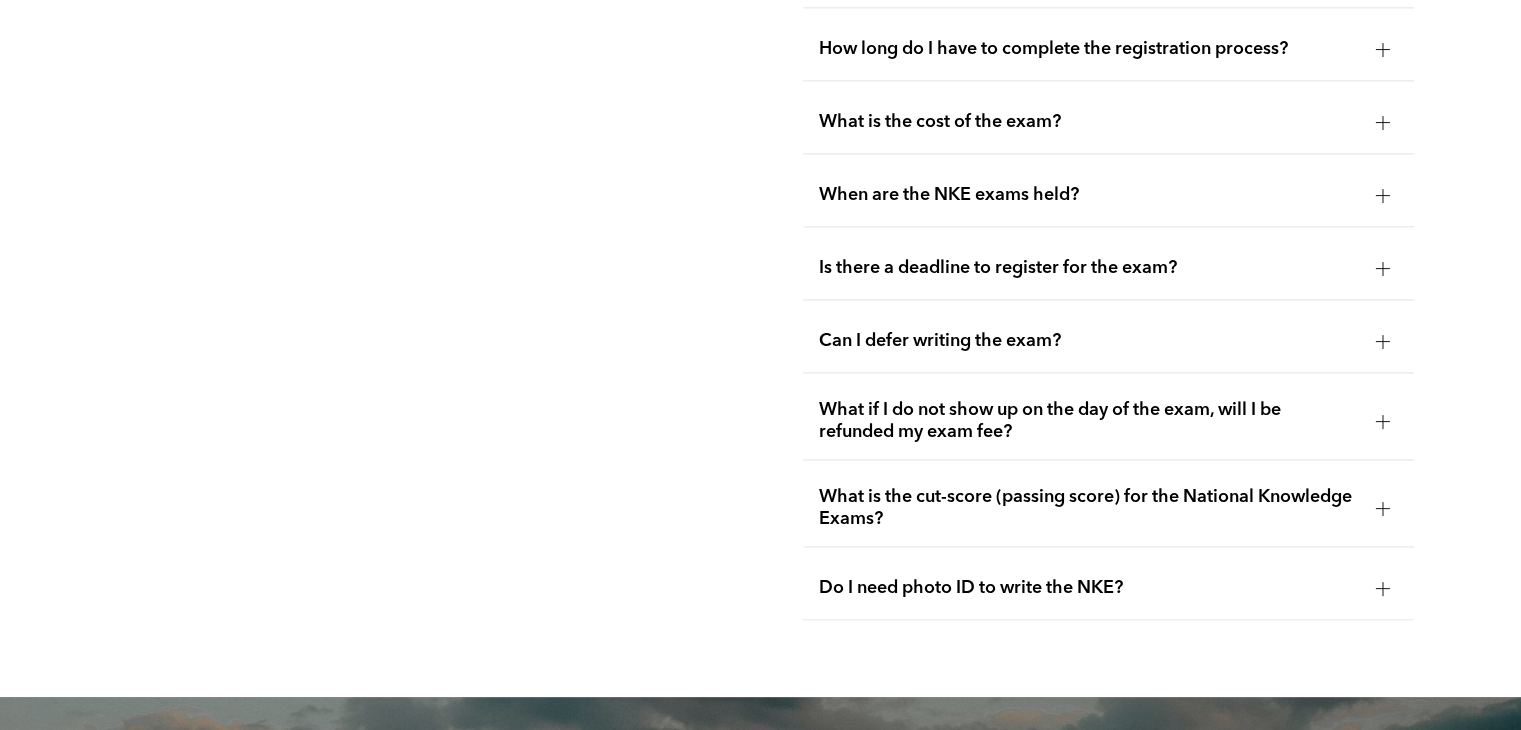 scroll, scrollTop: 2851, scrollLeft: 0, axis: vertical 